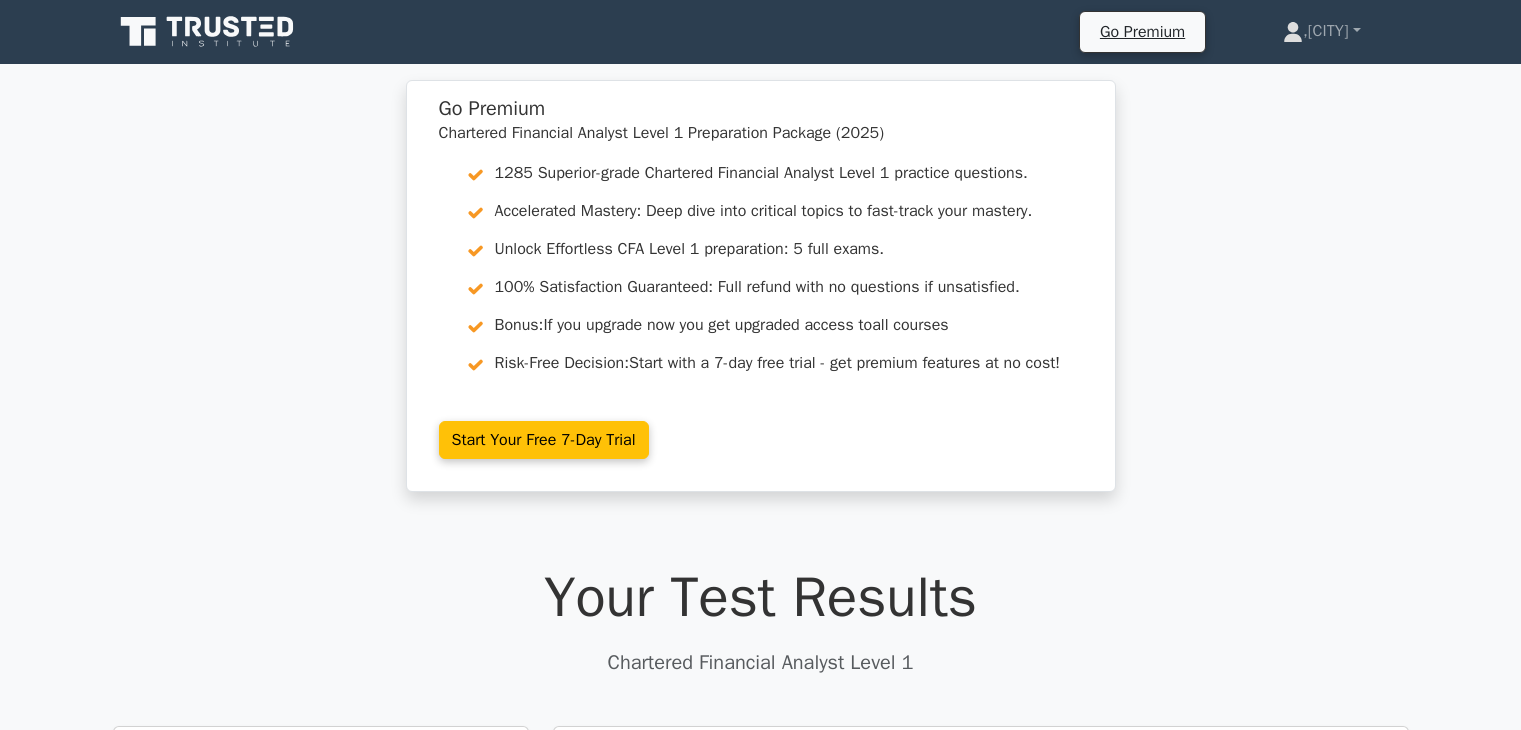 scroll, scrollTop: 0, scrollLeft: 0, axis: both 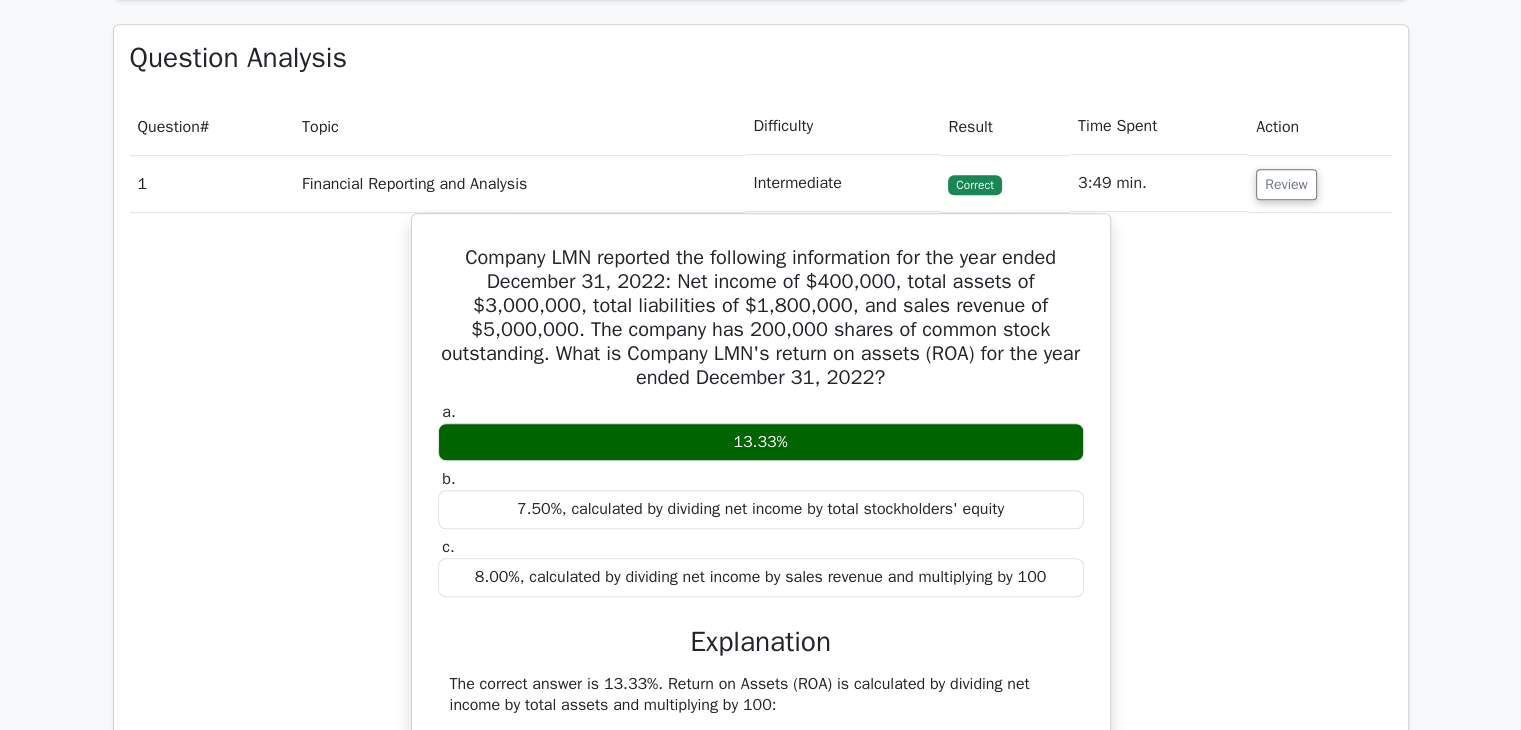 click on "13.33%" at bounding box center (761, 442) 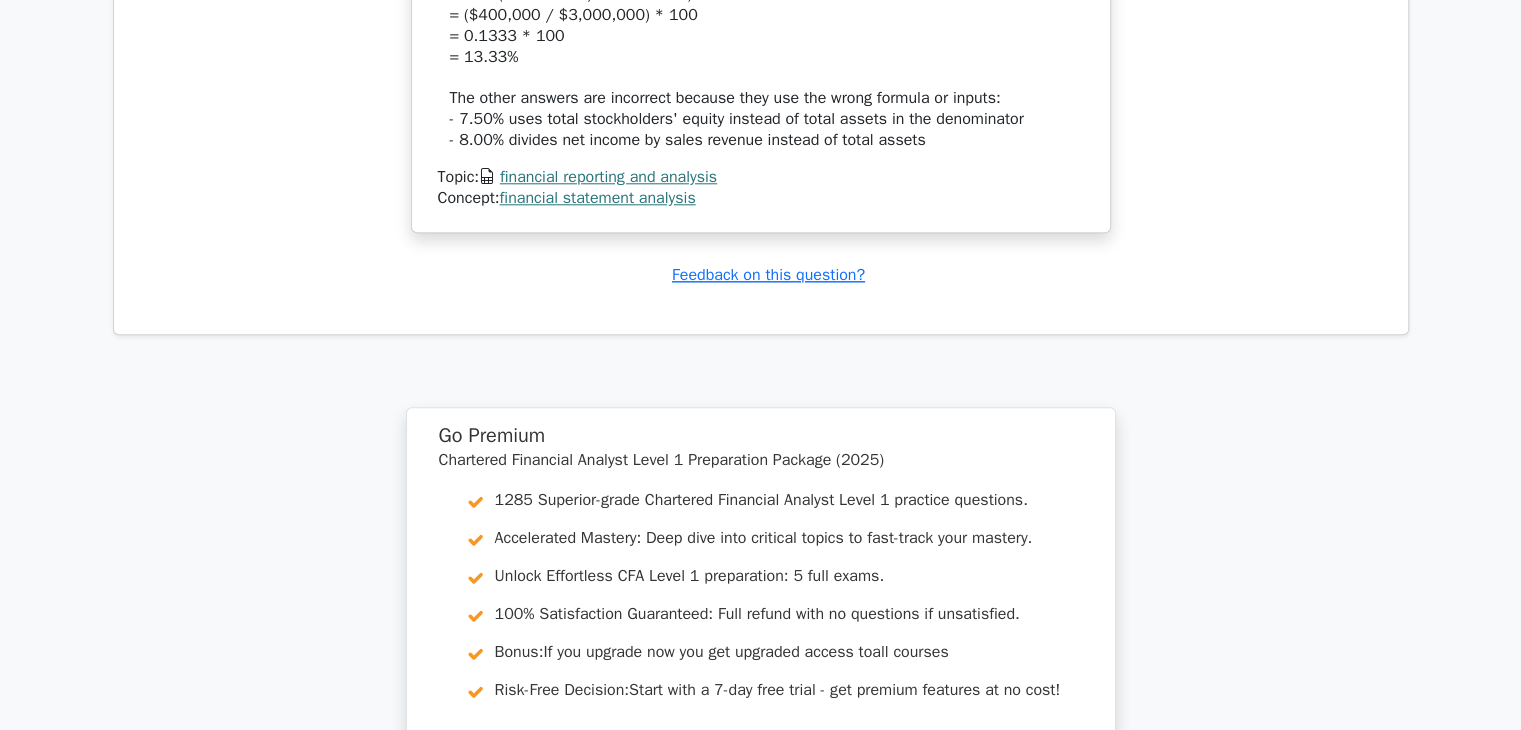 scroll, scrollTop: 2553, scrollLeft: 0, axis: vertical 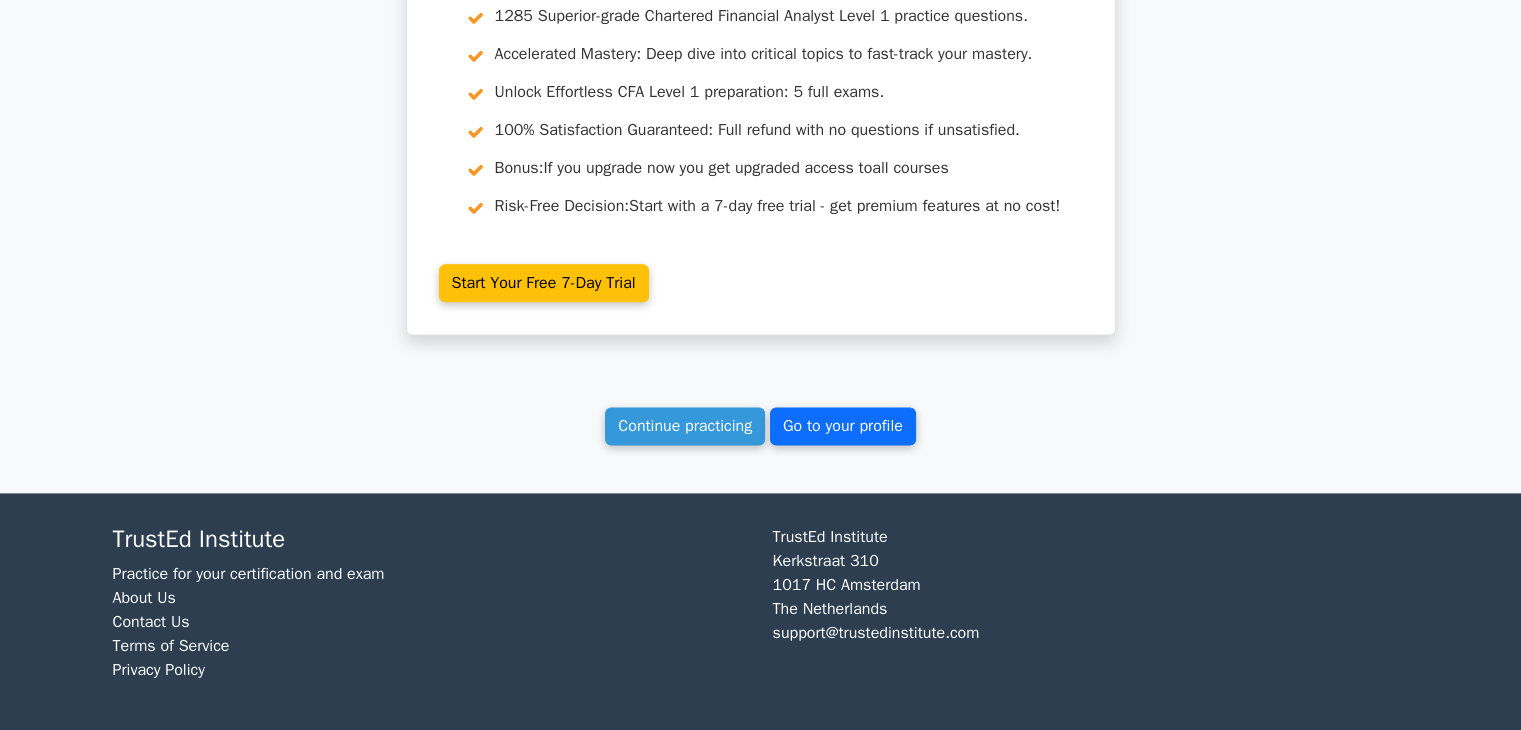 click on "Go to your profile" at bounding box center (843, 426) 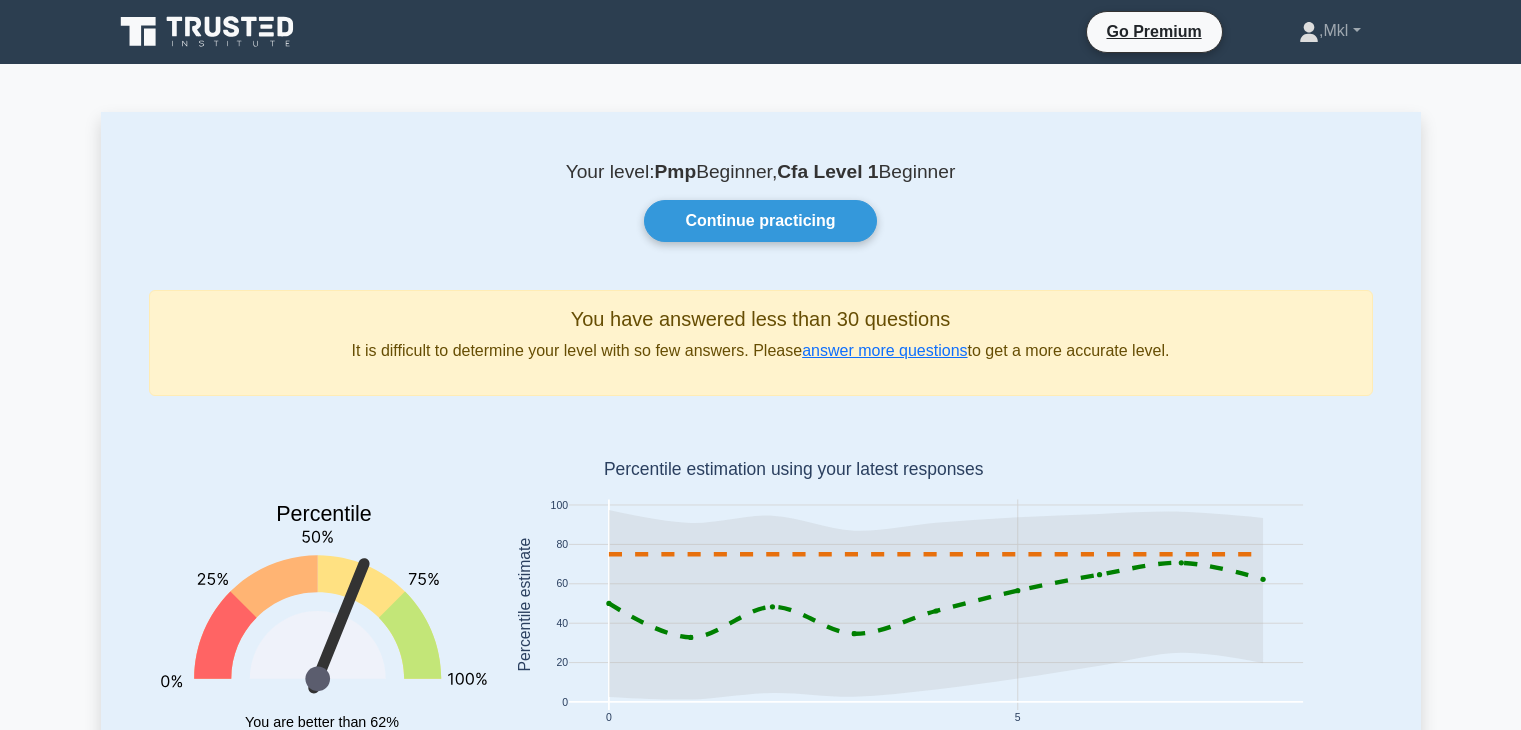 scroll, scrollTop: 0, scrollLeft: 0, axis: both 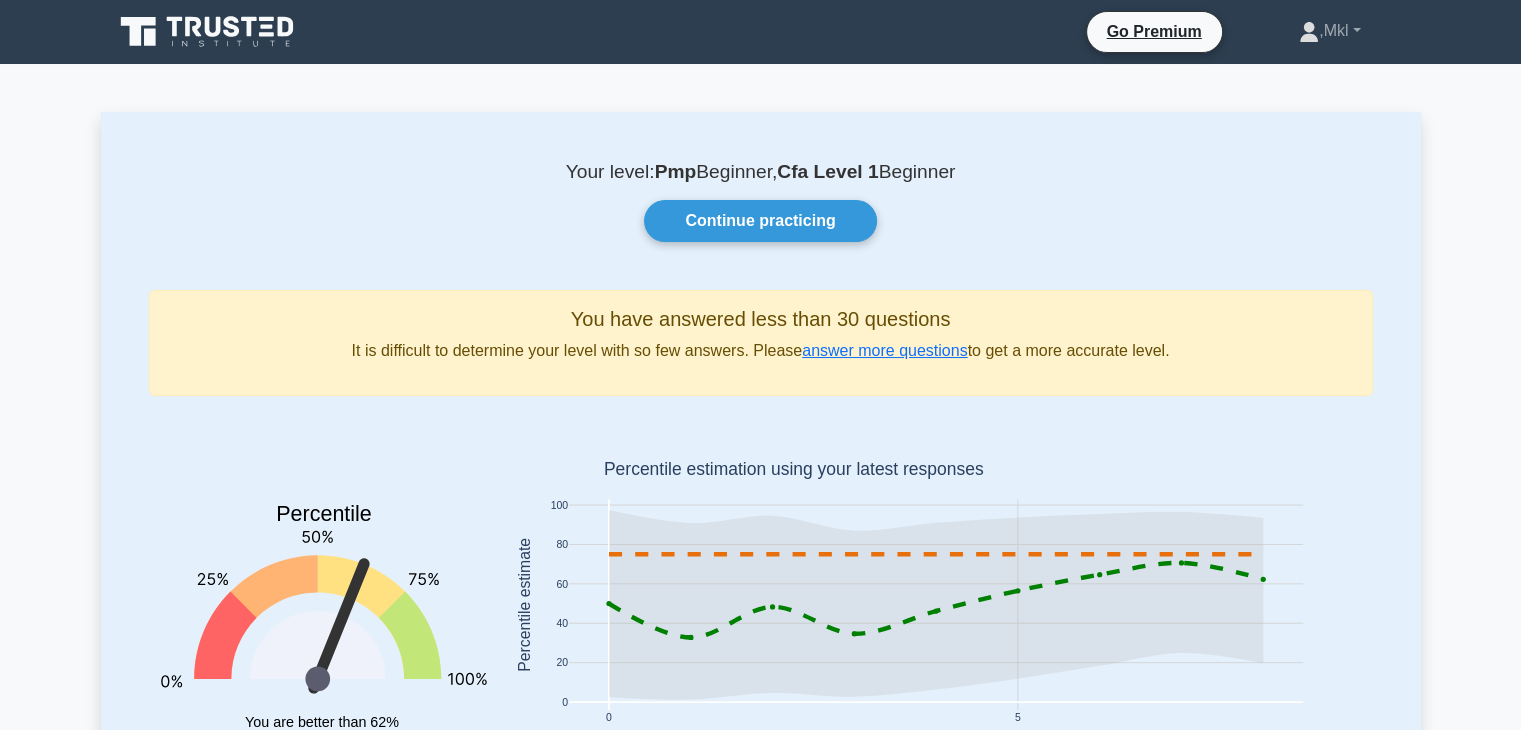 click 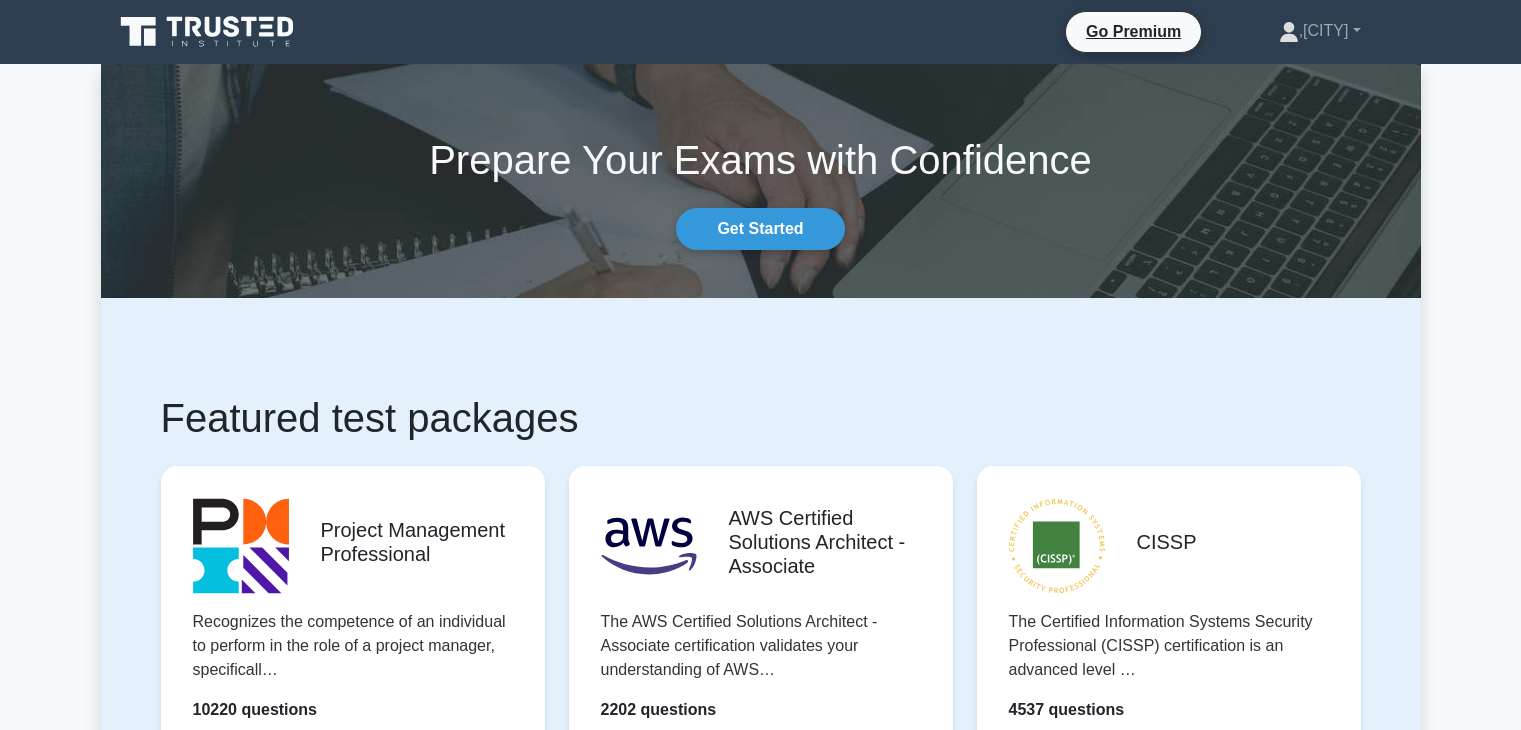 scroll, scrollTop: 515, scrollLeft: 0, axis: vertical 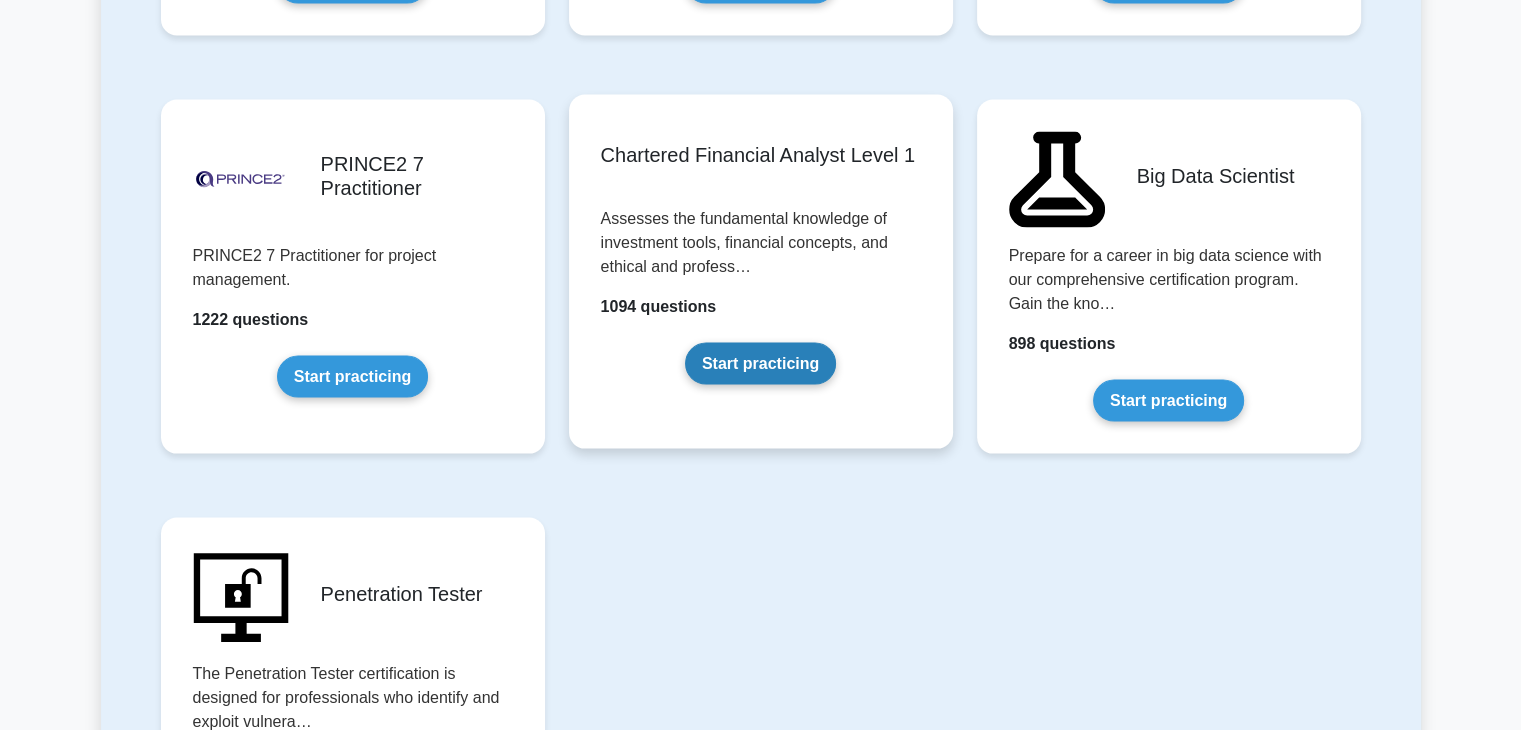 click on "Start practicing" at bounding box center (760, 364) 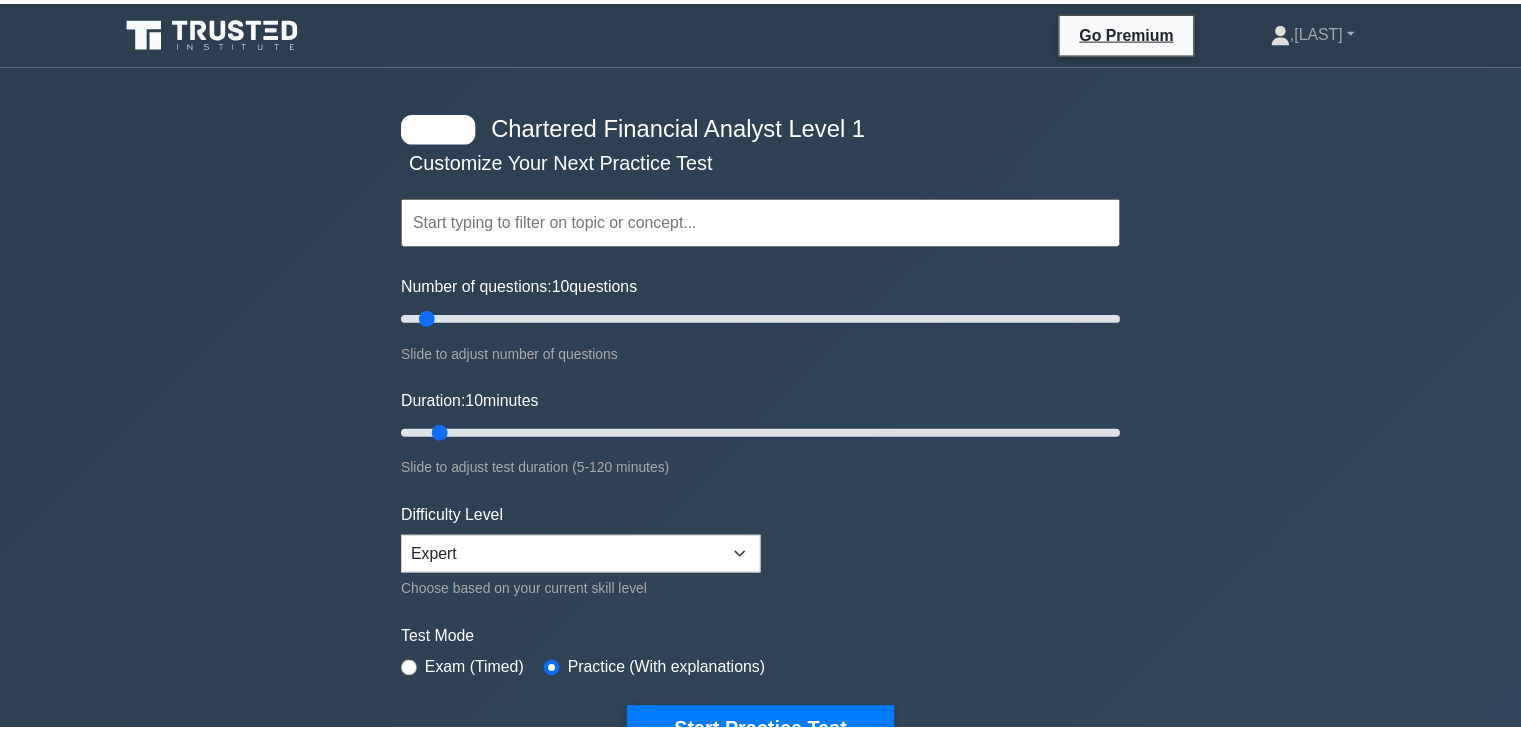 scroll, scrollTop: 0, scrollLeft: 0, axis: both 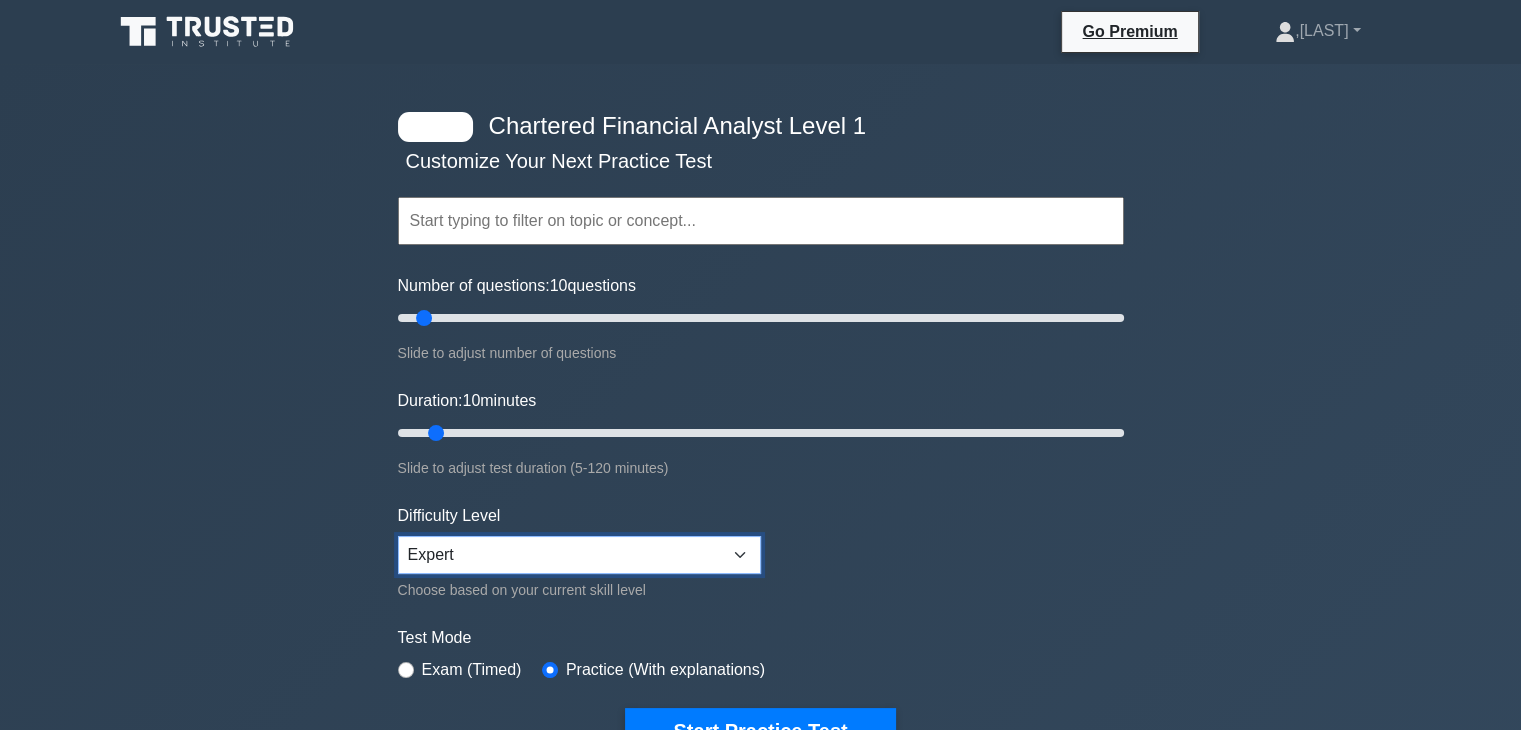 click on "Beginner
Intermediate
Expert" at bounding box center (579, 555) 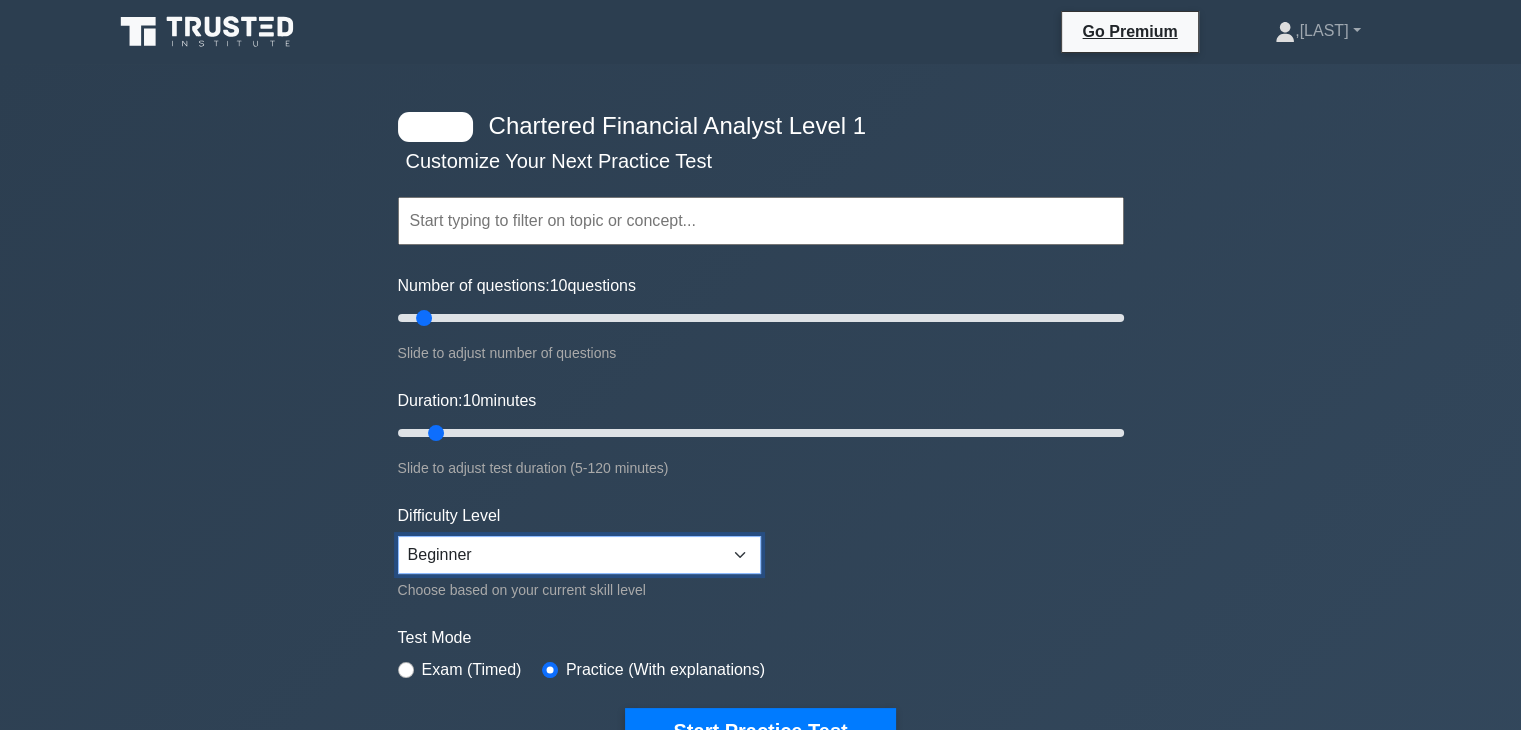 click on "Beginner
Intermediate
Expert" at bounding box center [579, 555] 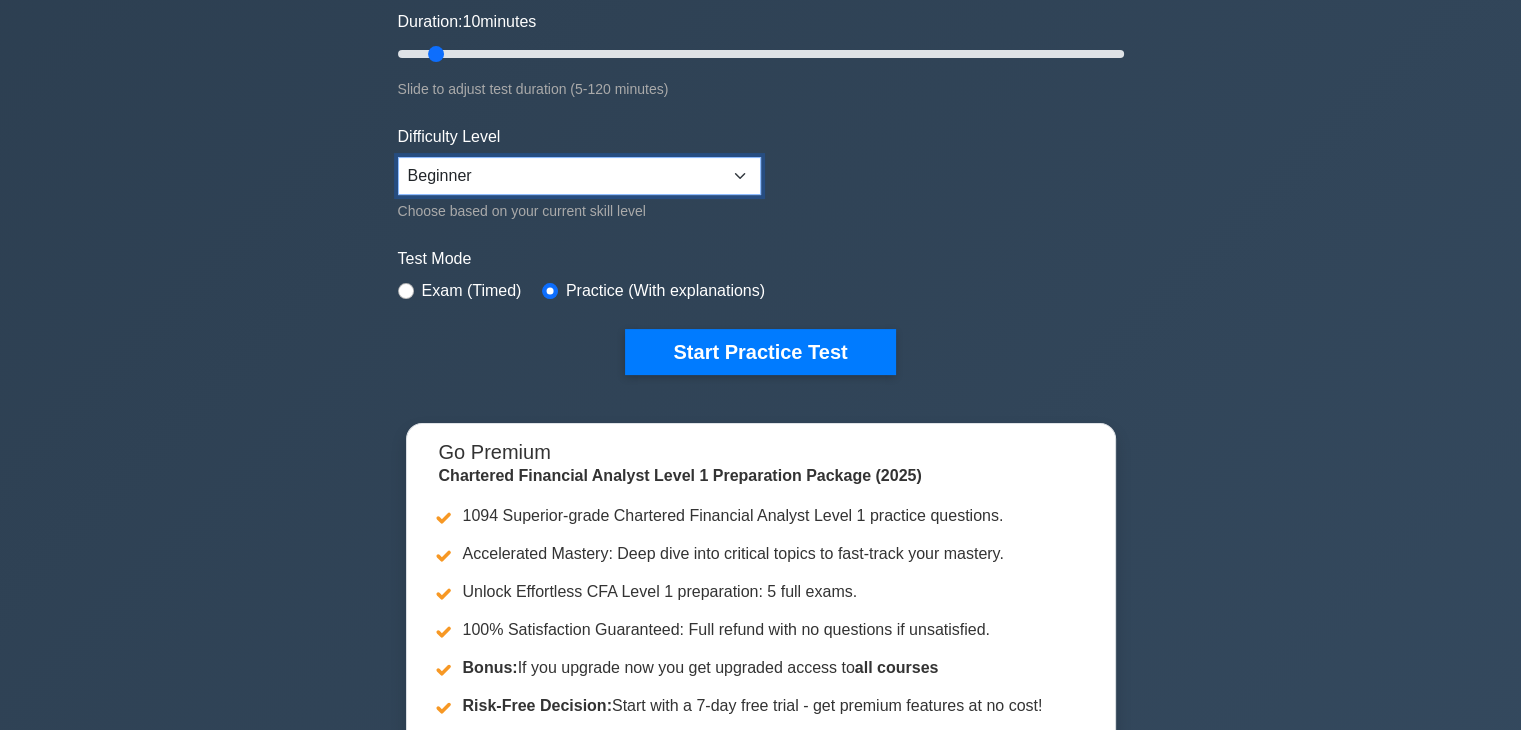scroll, scrollTop: 380, scrollLeft: 0, axis: vertical 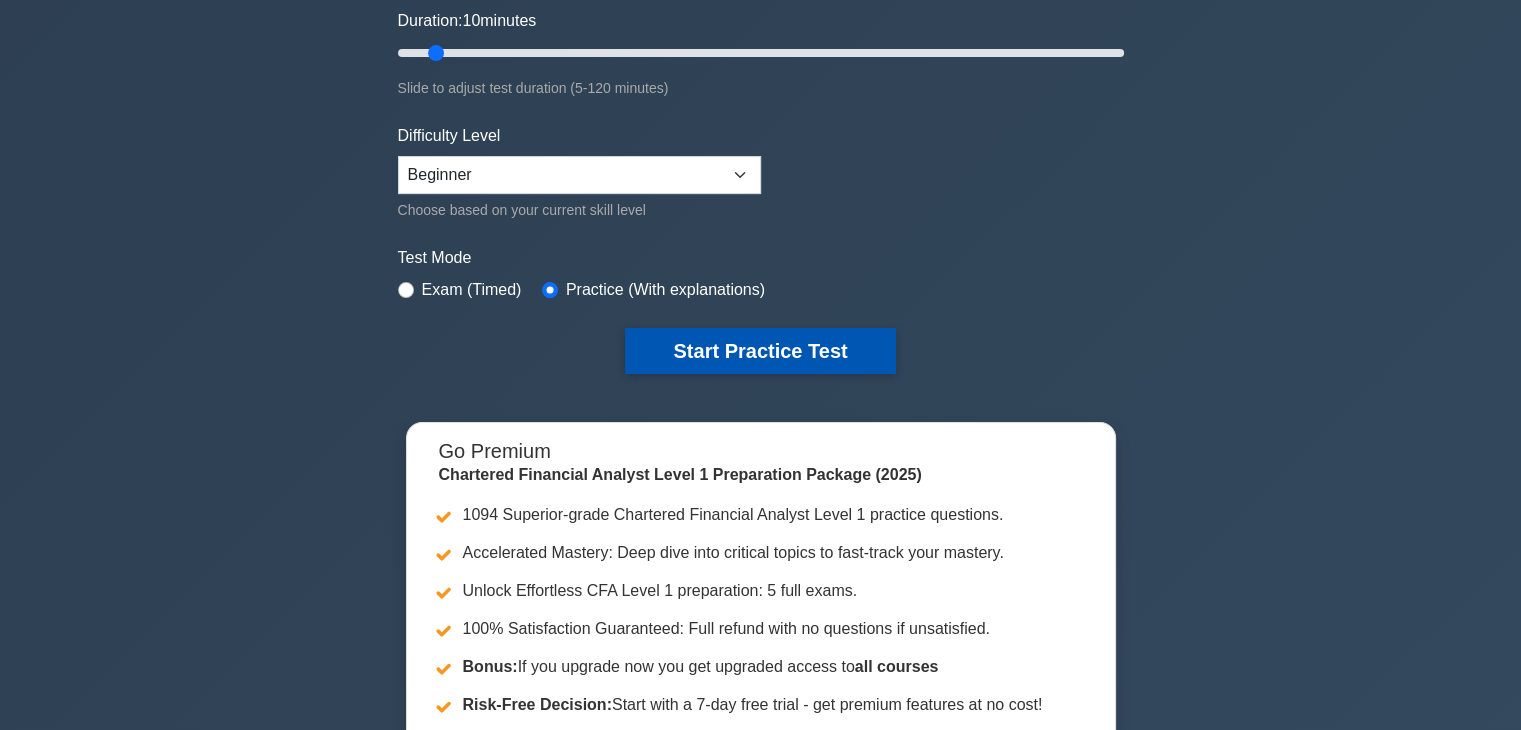 click on "Start Practice Test" at bounding box center (760, 351) 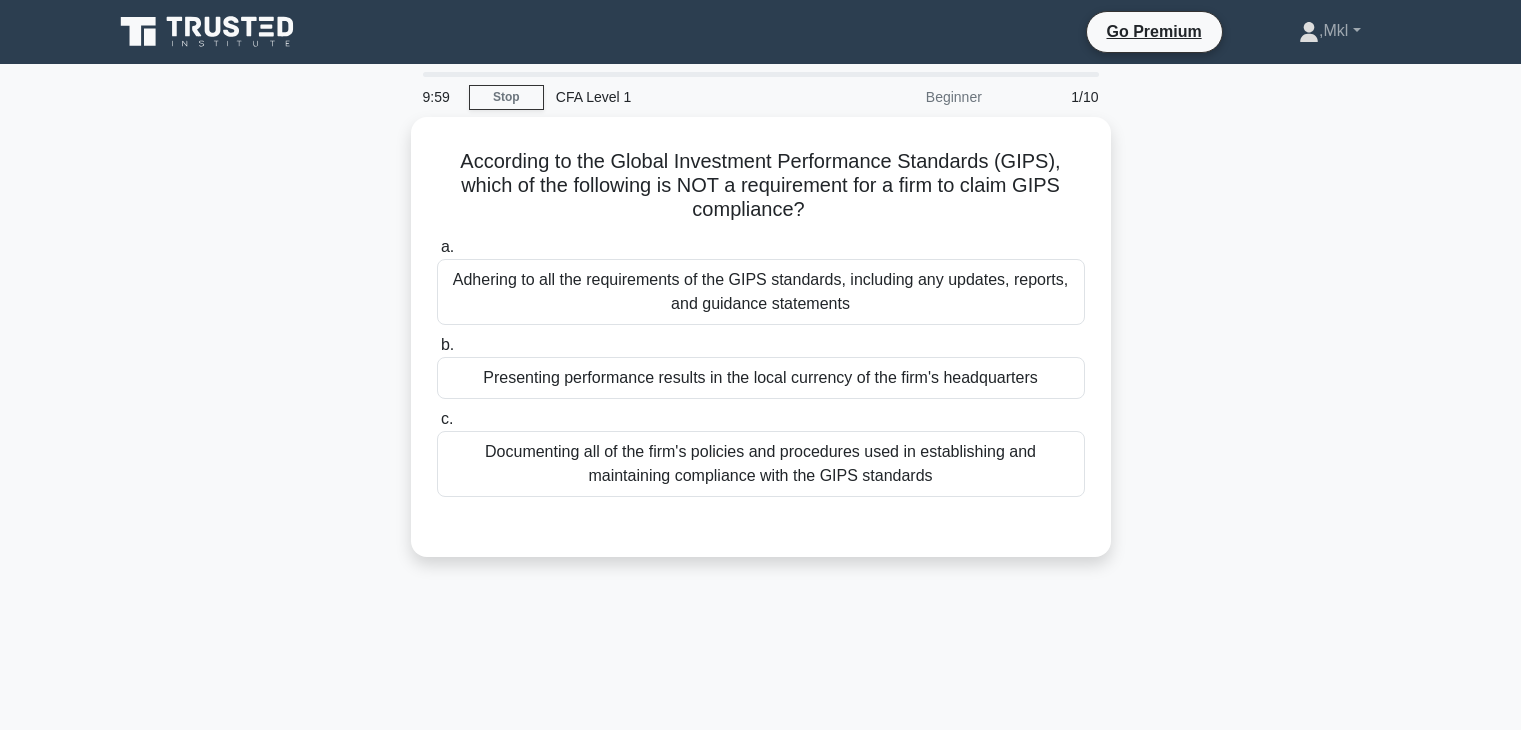 scroll, scrollTop: 0, scrollLeft: 0, axis: both 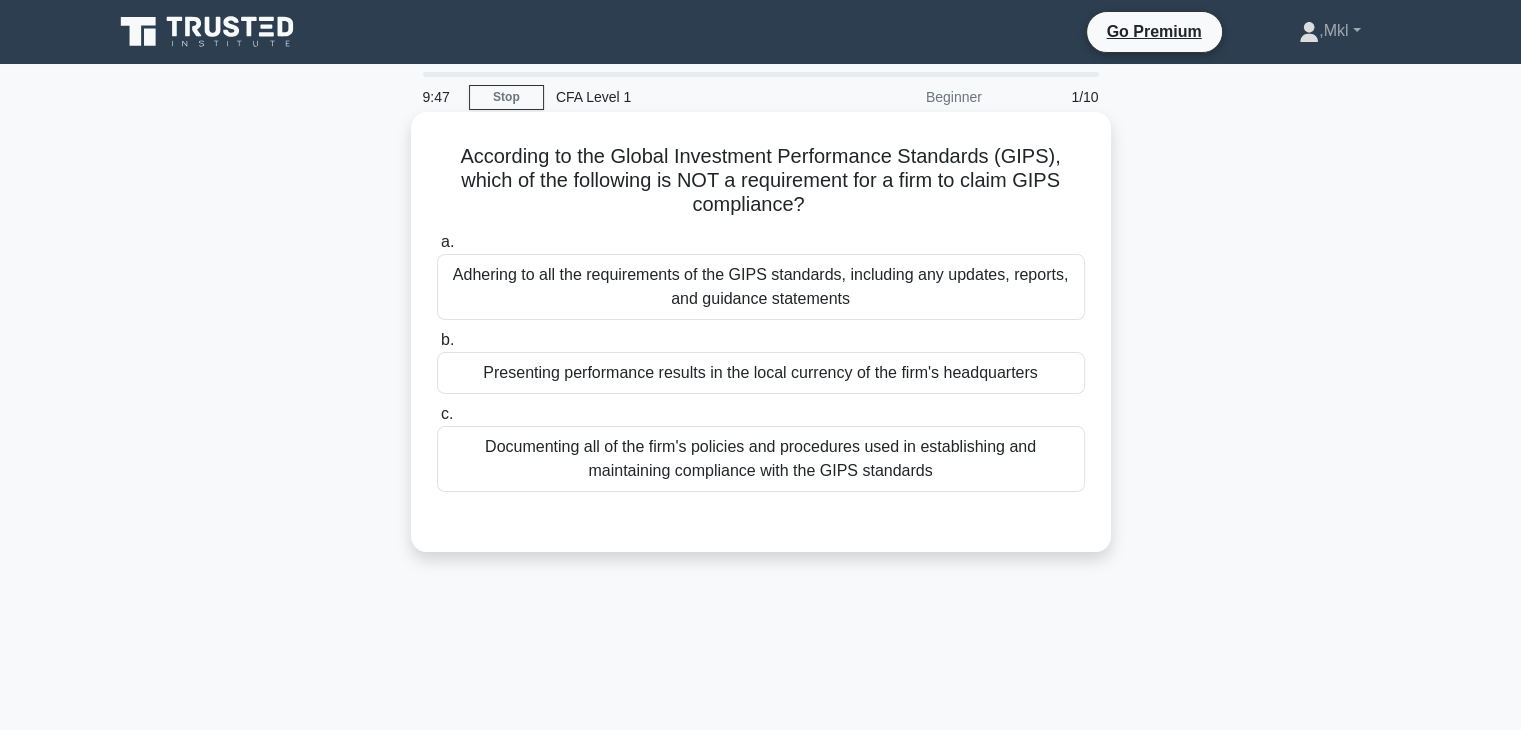 drag, startPoint x: 1032, startPoint y: 182, endPoint x: 1021, endPoint y: 199, distance: 20.248457 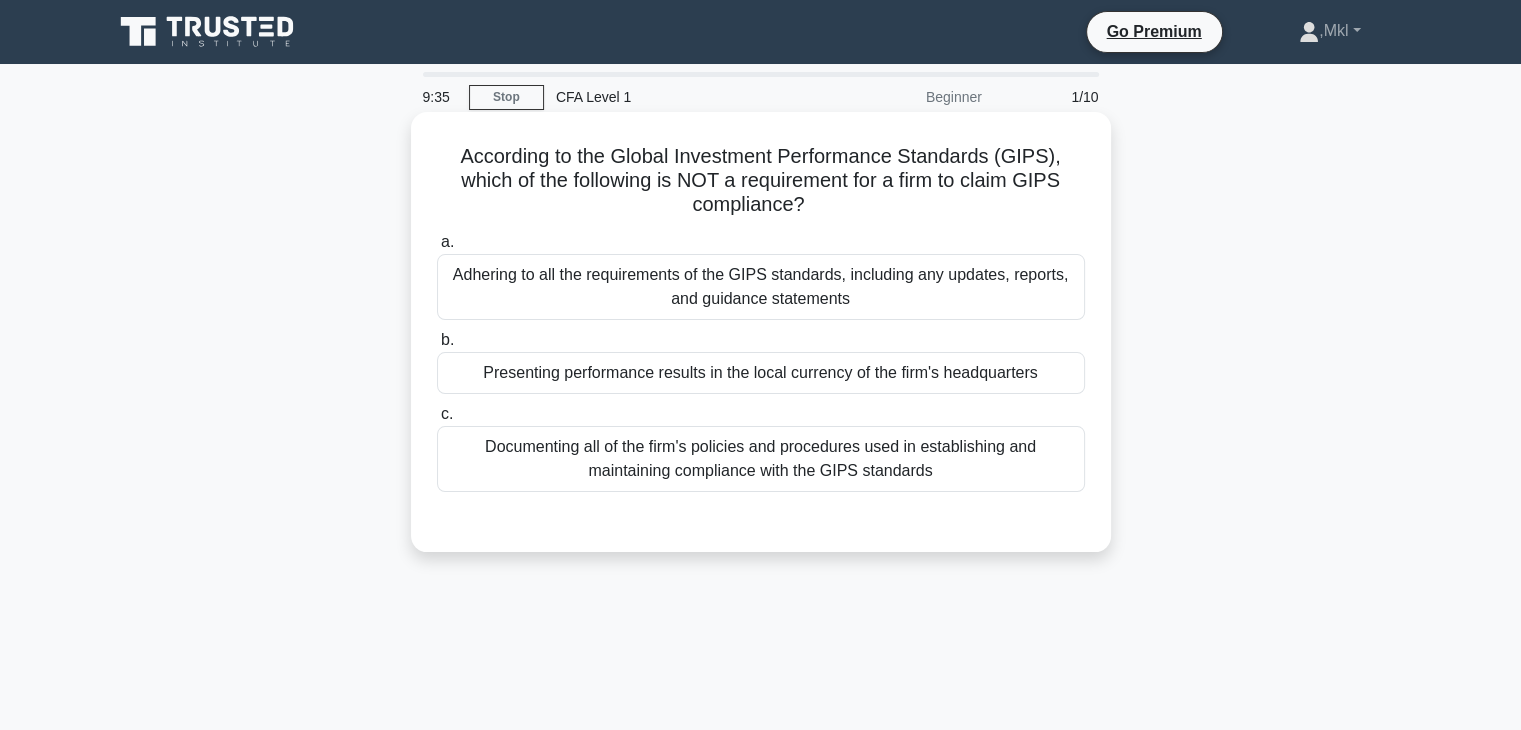 click on "Presenting performance results in the local currency of the firm's headquarters" at bounding box center (761, 373) 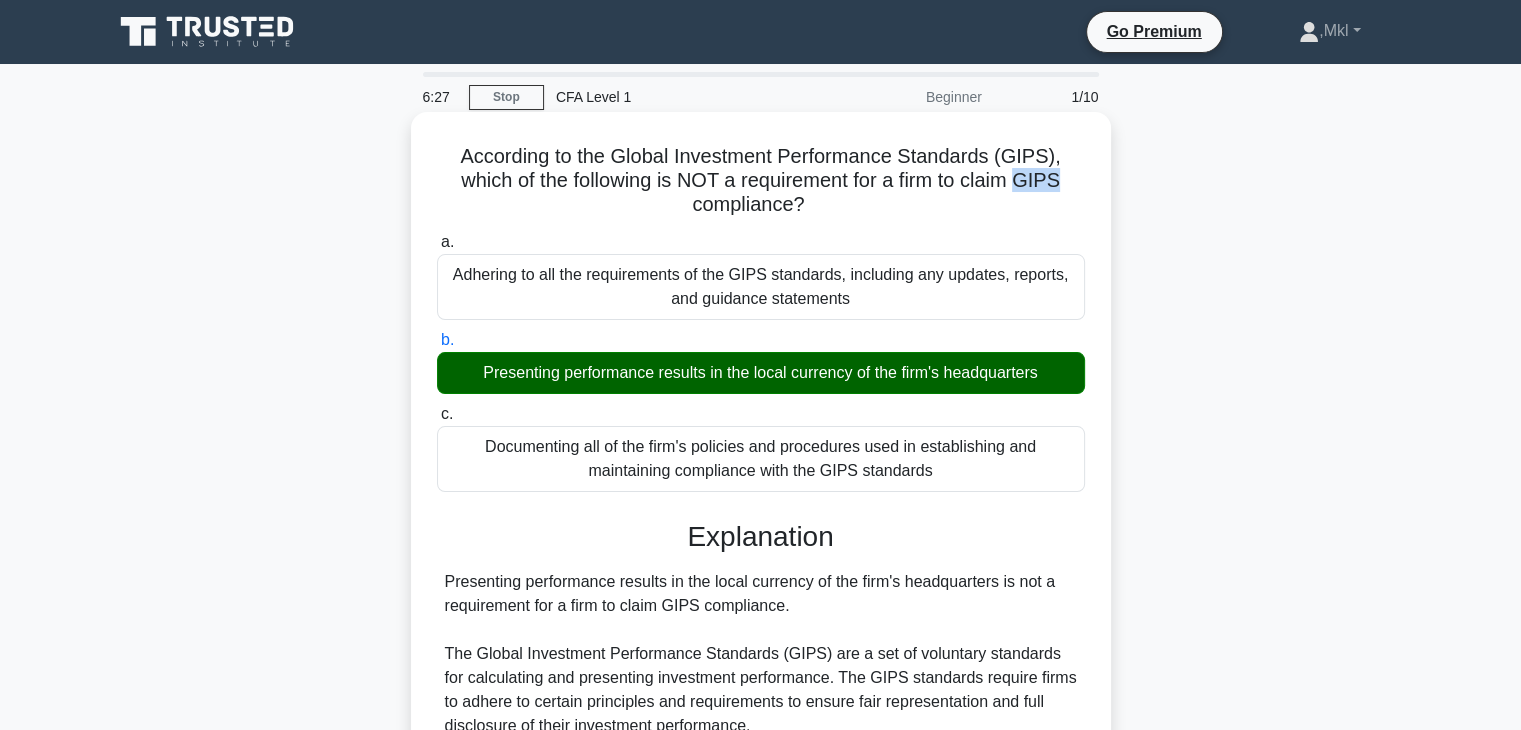 drag, startPoint x: 1030, startPoint y: 181, endPoint x: 1072, endPoint y: 181, distance: 42 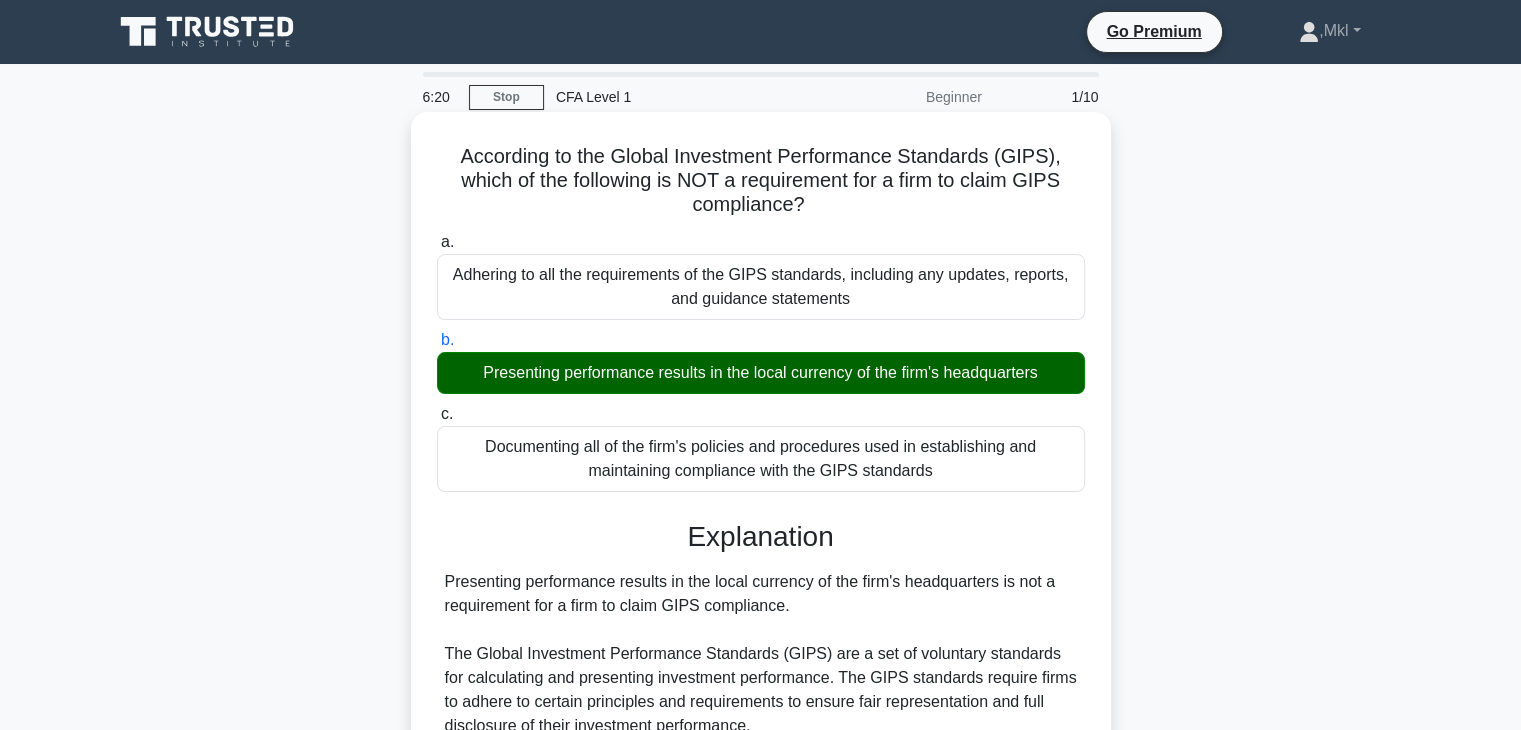 click on "a.
Adhering to all the requirements of the GIPS standards, including any updates, reports, and guidance statements" at bounding box center (761, 275) 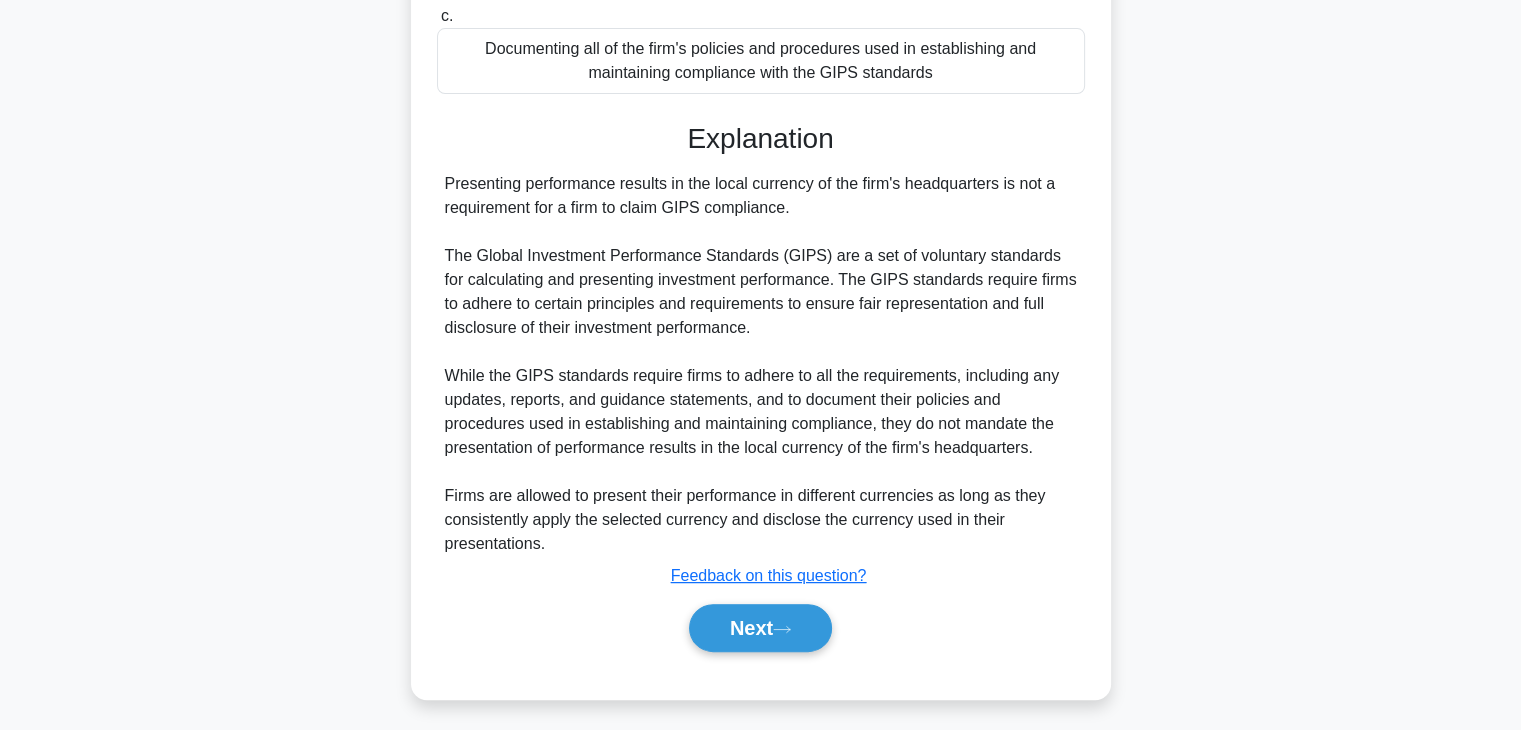 scroll, scrollTop: 406, scrollLeft: 0, axis: vertical 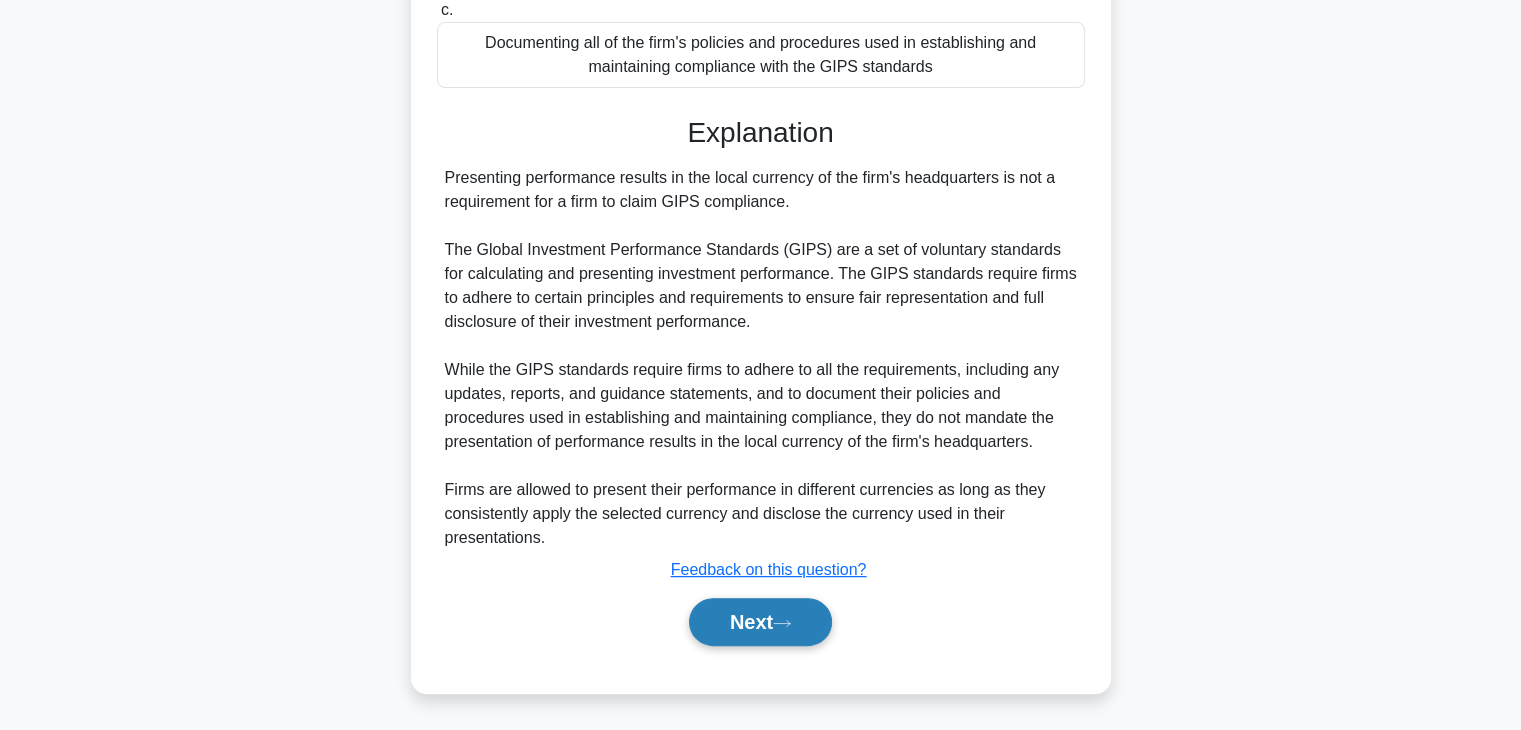 click 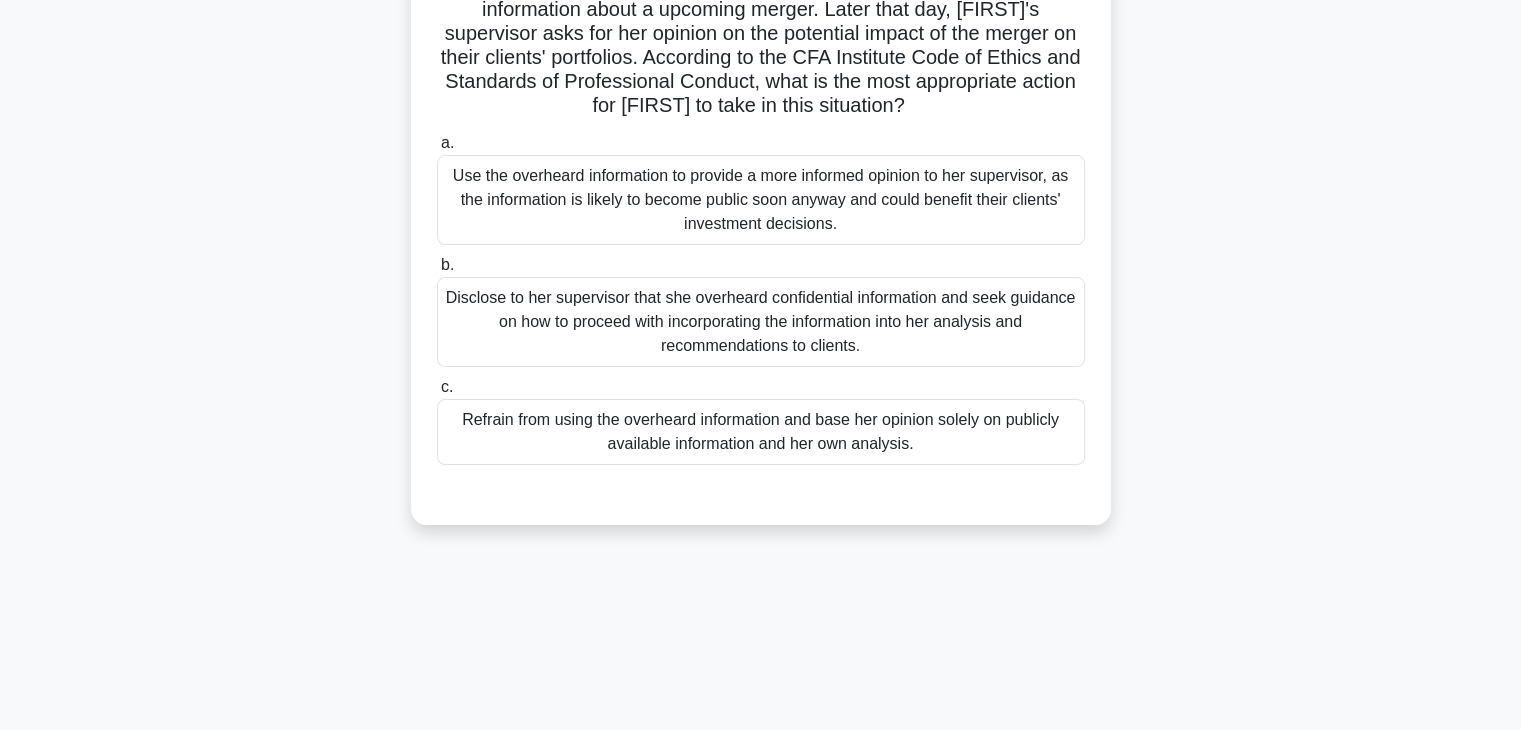 scroll, scrollTop: 231, scrollLeft: 0, axis: vertical 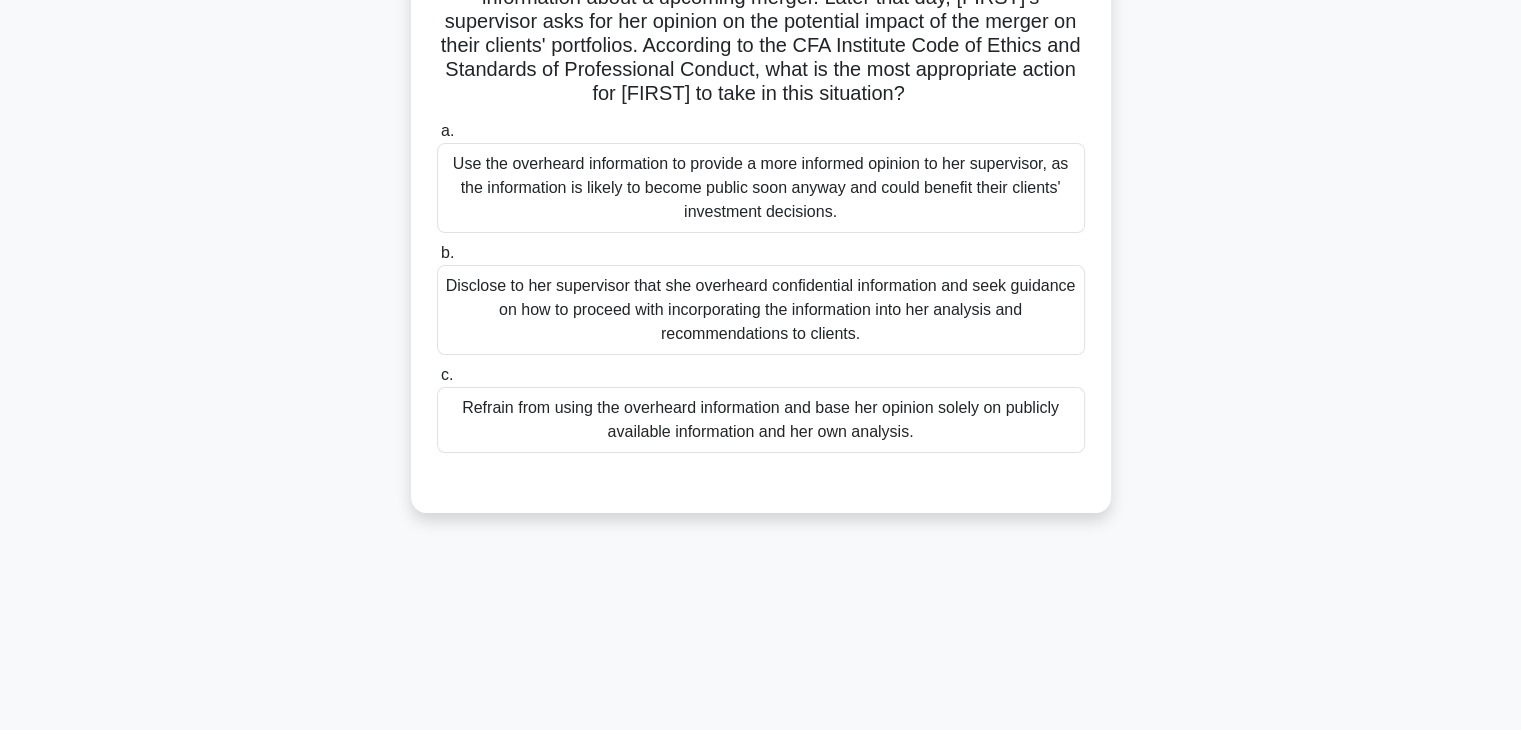 click on "Refrain from using the overheard information and base her opinion solely on publicly available information and her own analysis." at bounding box center [761, 420] 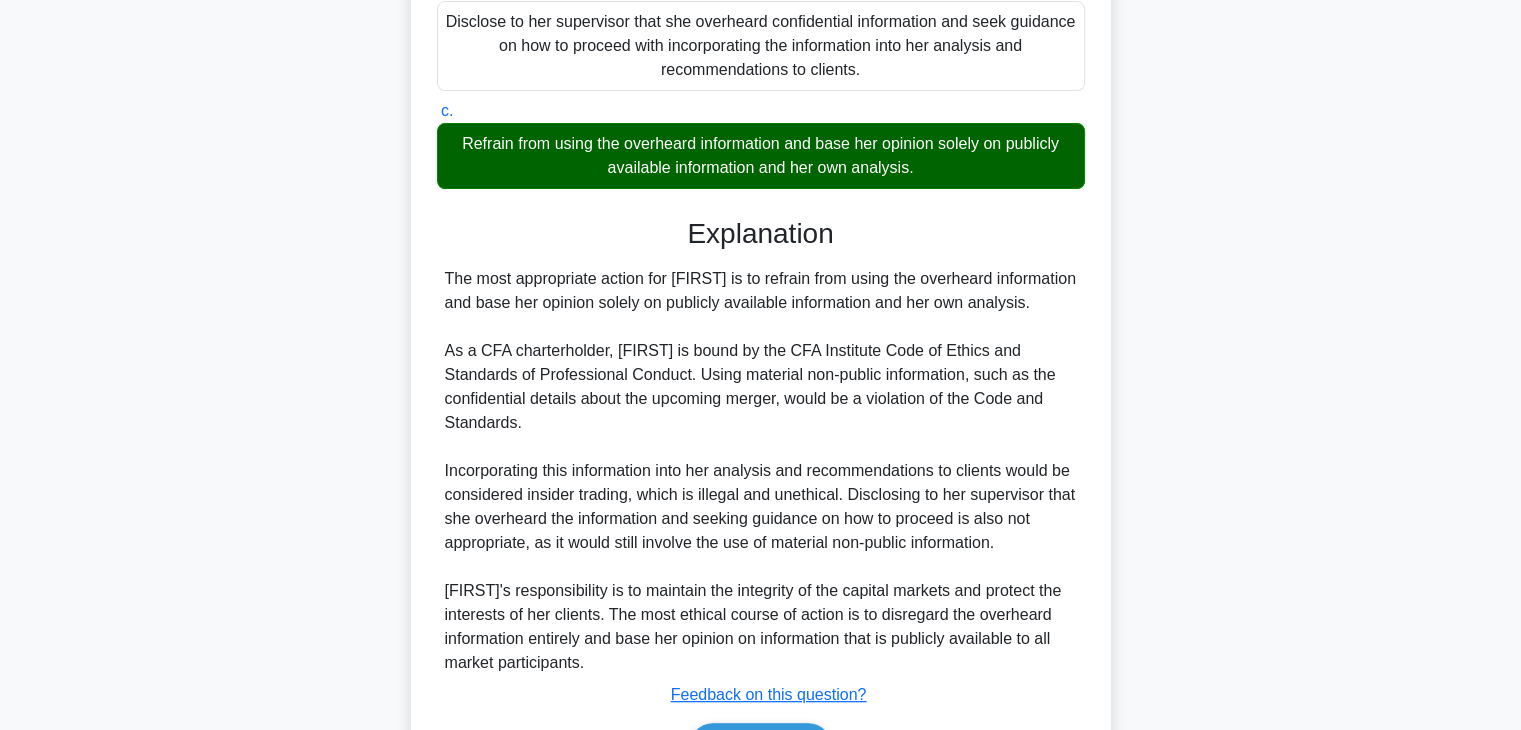 scroll, scrollTop: 503, scrollLeft: 0, axis: vertical 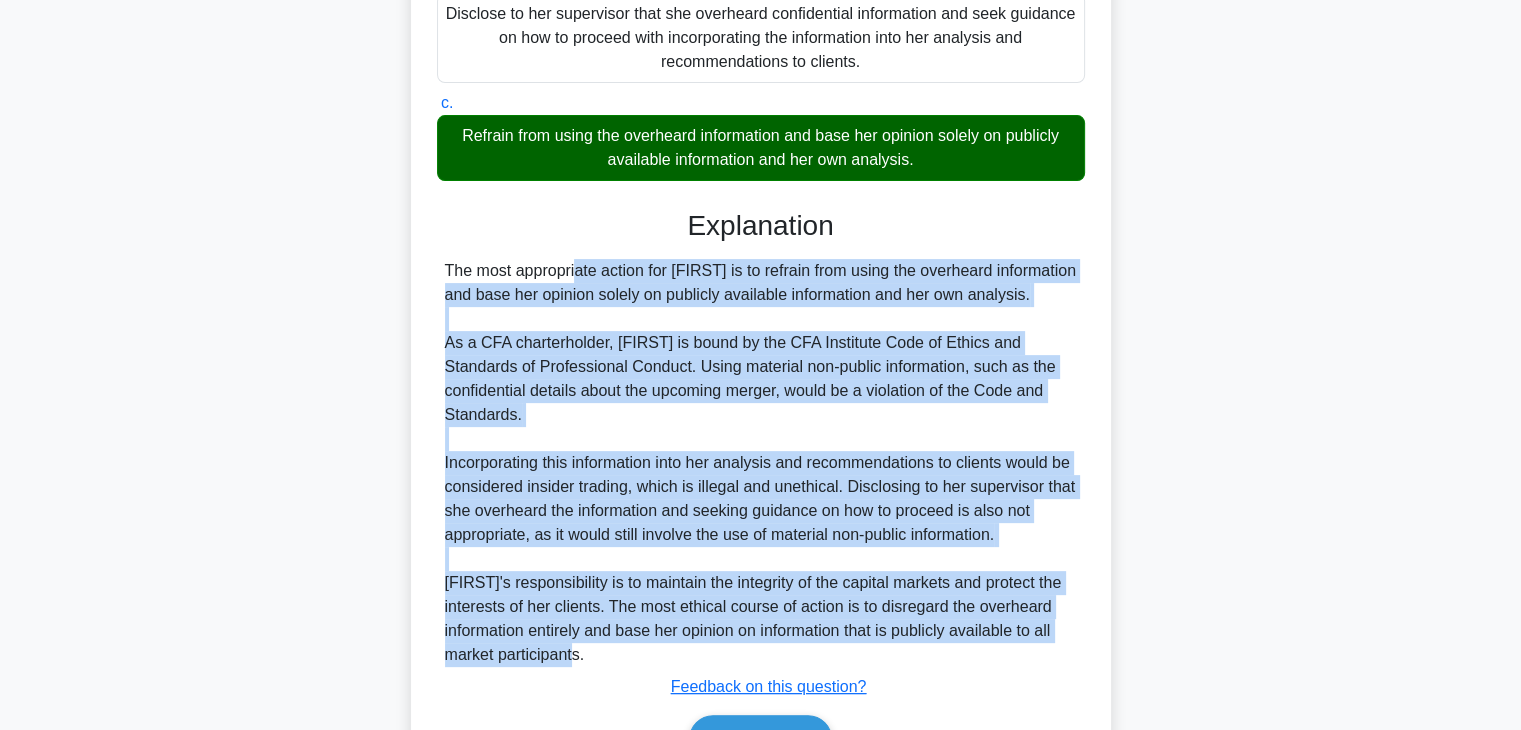 drag, startPoint x: 439, startPoint y: 269, endPoint x: 894, endPoint y: 620, distance: 574.65295 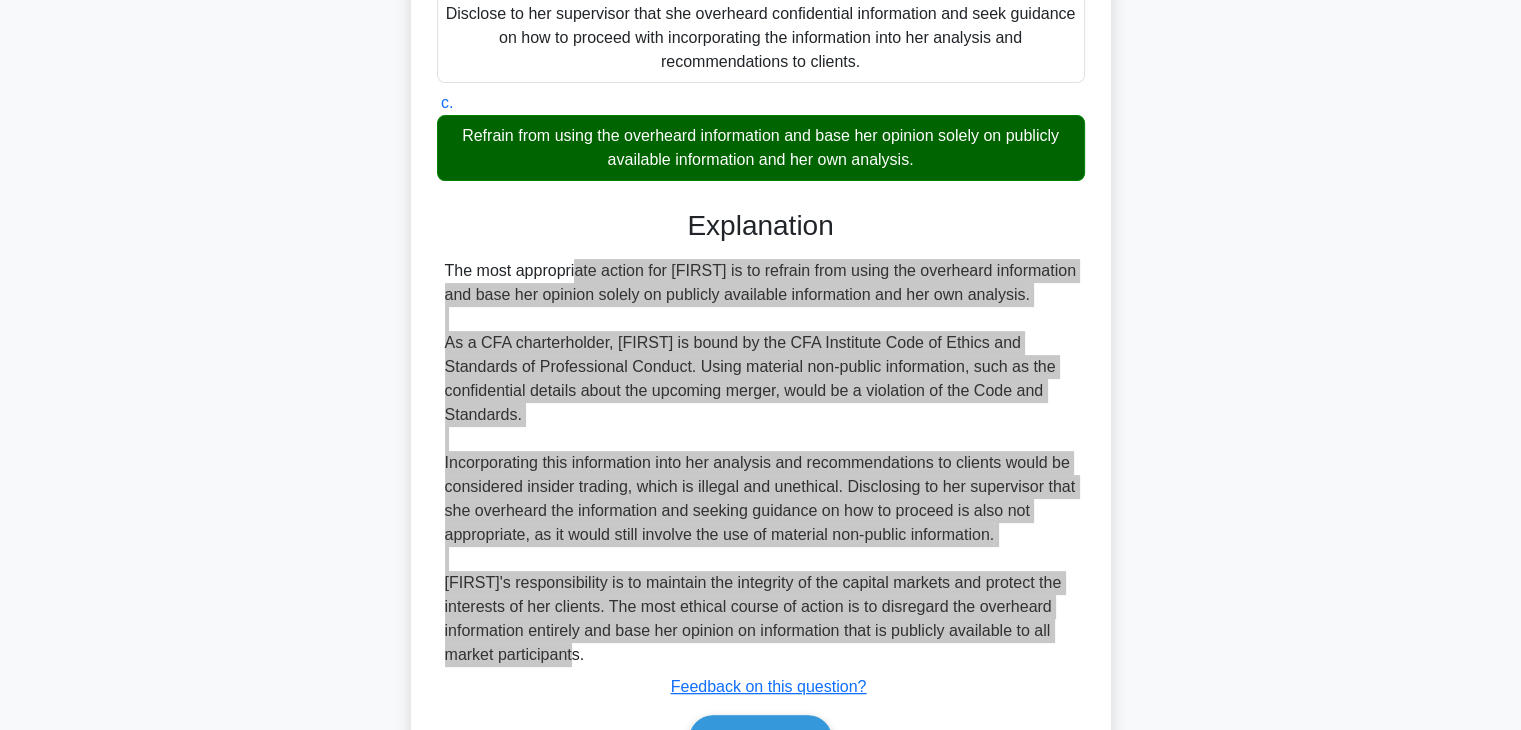 scroll, scrollTop: 596, scrollLeft: 0, axis: vertical 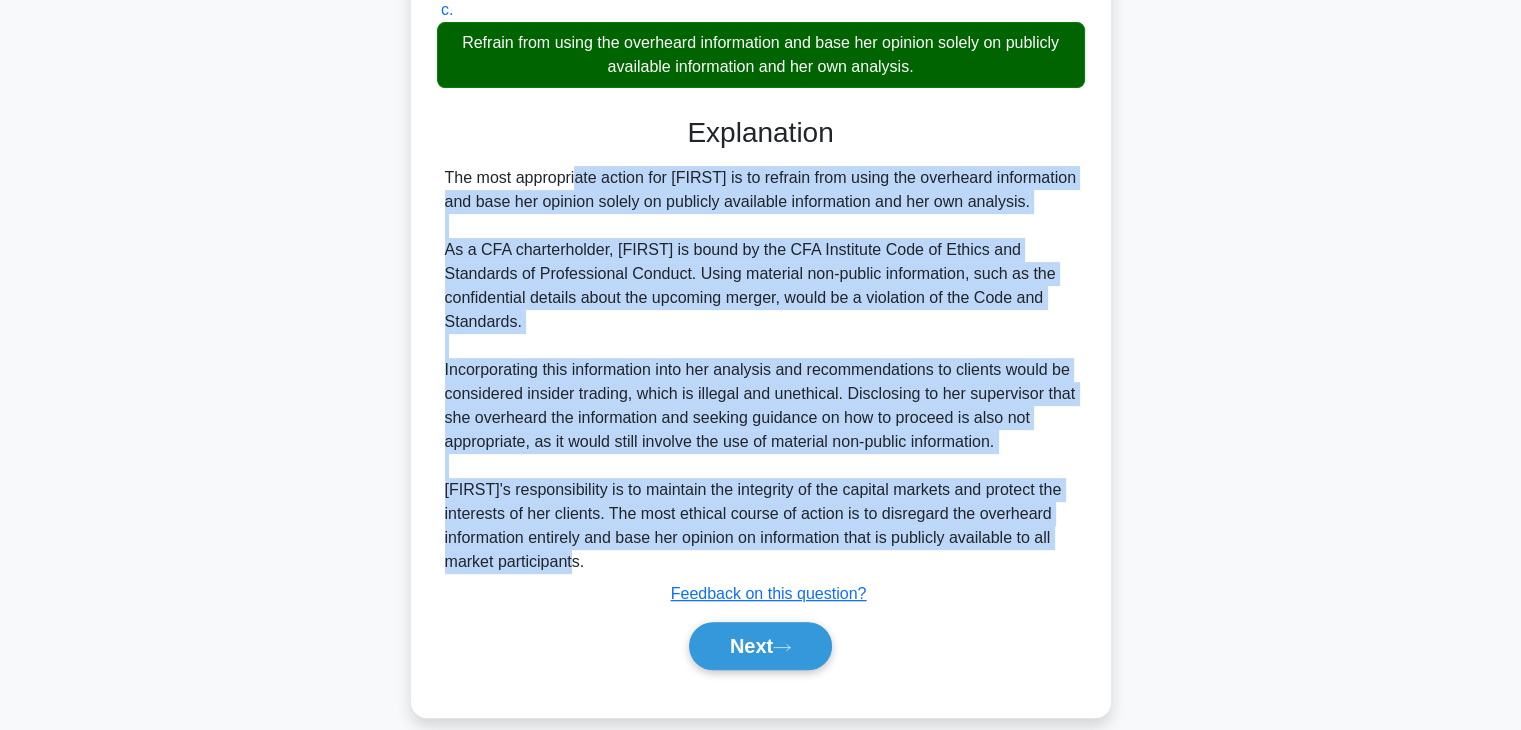 click on "The most appropriate action for Emily is to refrain from using the overheard information and base her opinion solely on publicly available information and her own analysis. As a CFA charterholder, Emily is bound by the CFA Institute Code of Ethics and Standards of Professional Conduct. Using material non-public information, such as the confidential details about the upcoming merger, would be a violation of the Code and Standards. Incorporating this information into her analysis and recommendations to clients would be considered insider trading, which is illegal and unethical. Disclosing to her supervisor that she overheard the information and seeking guidance on how to proceed is also not appropriate, as it would still involve the use of material non-public information." at bounding box center [761, 370] 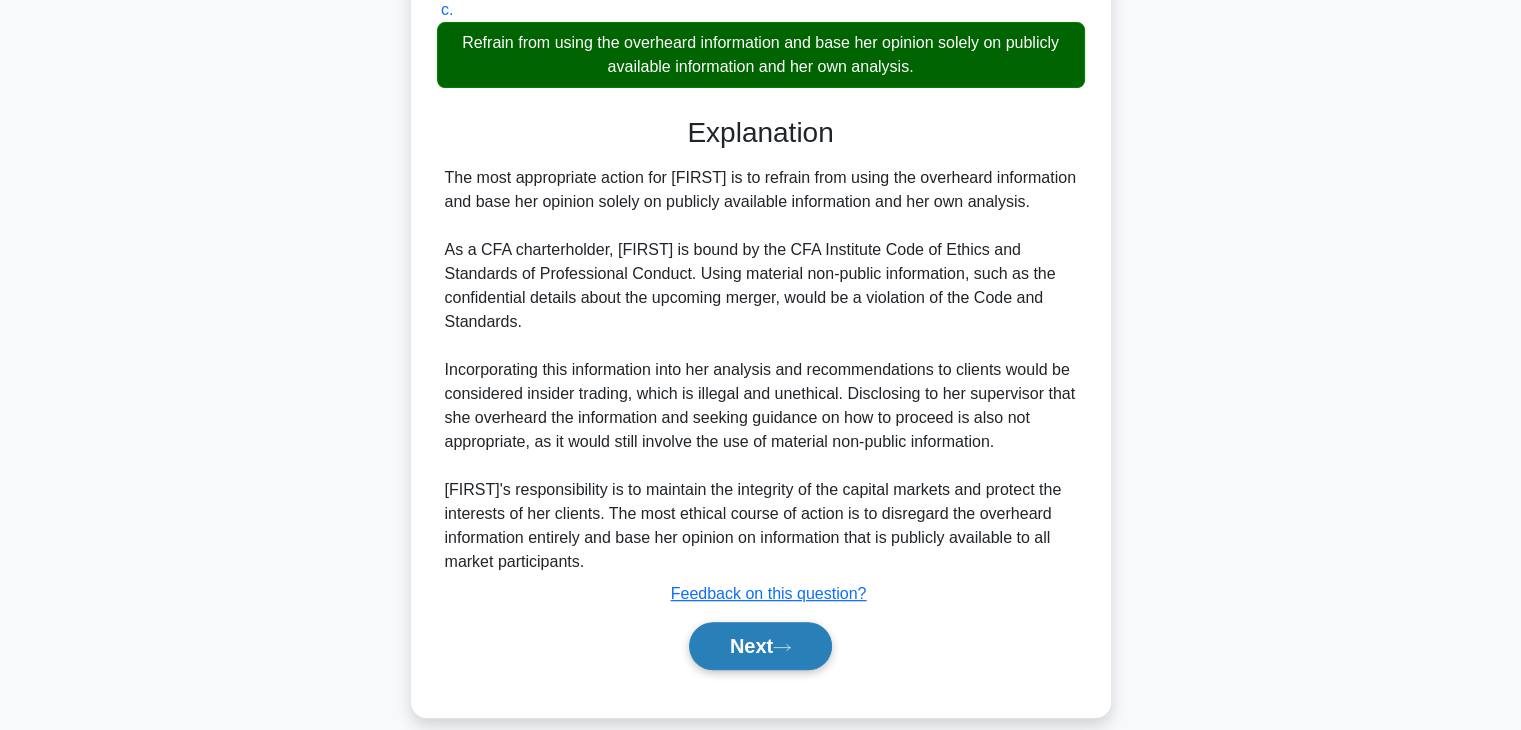 click on "Next" at bounding box center [760, 646] 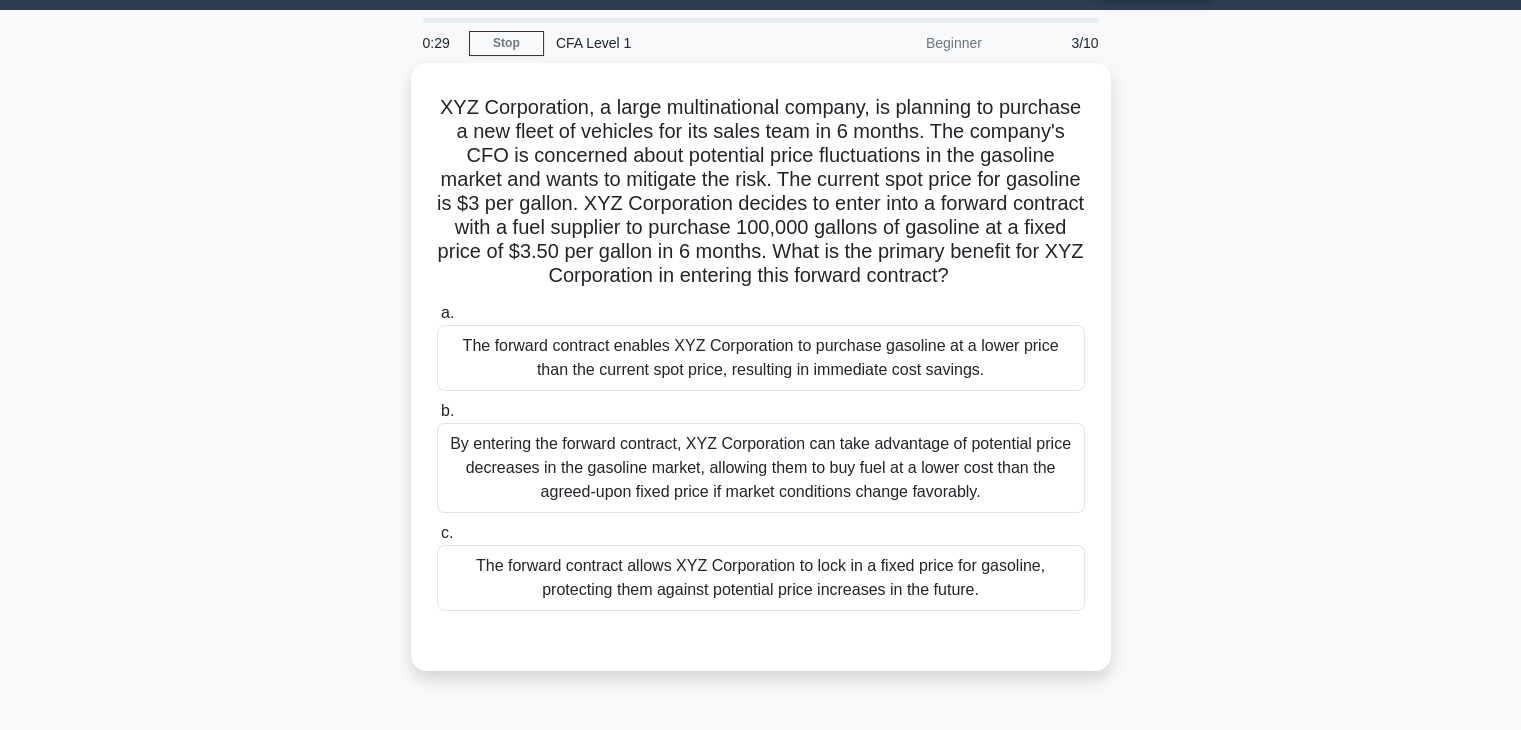 scroll, scrollTop: 48, scrollLeft: 0, axis: vertical 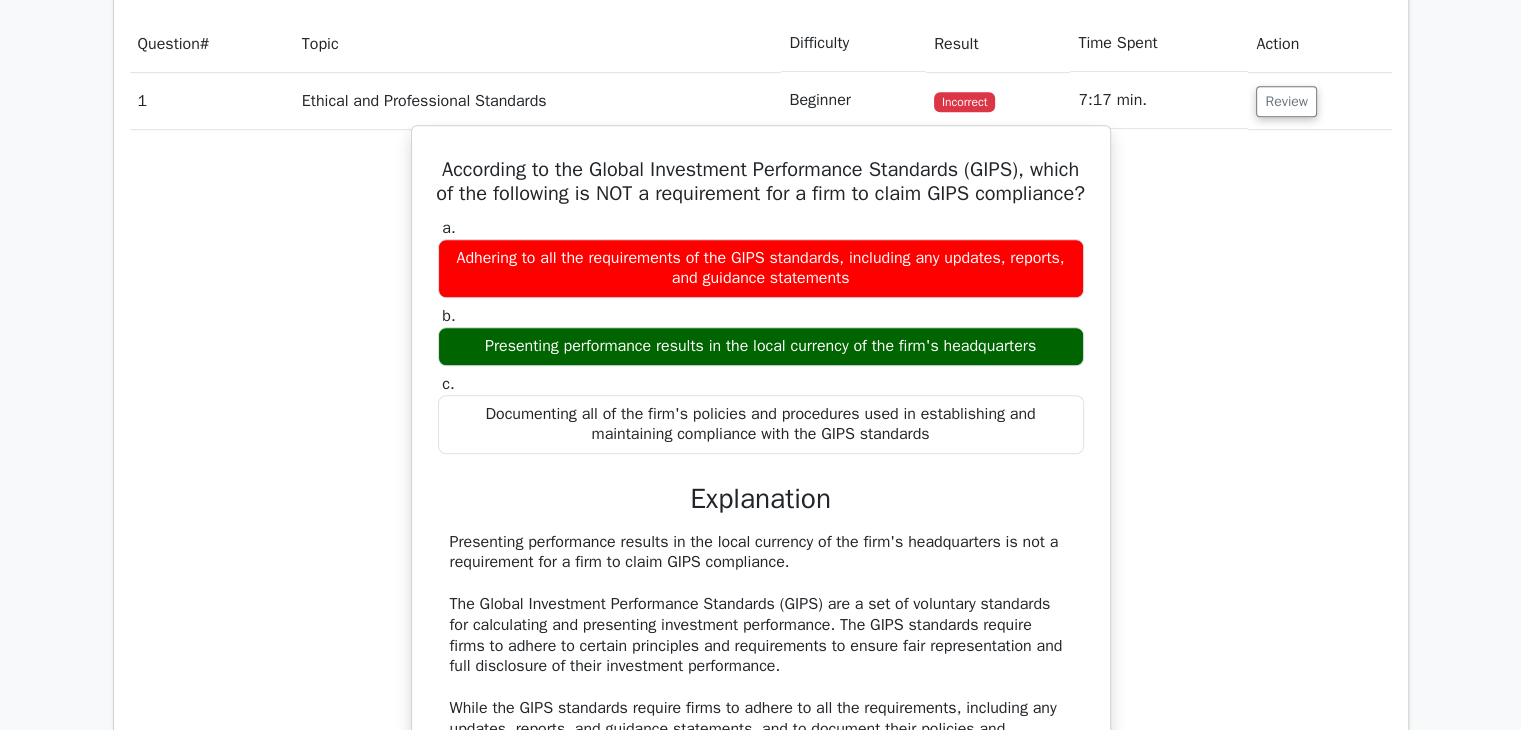 click on "Adhering to all the requirements of the GIPS standards, including any updates, reports, and guidance statements" at bounding box center (761, 269) 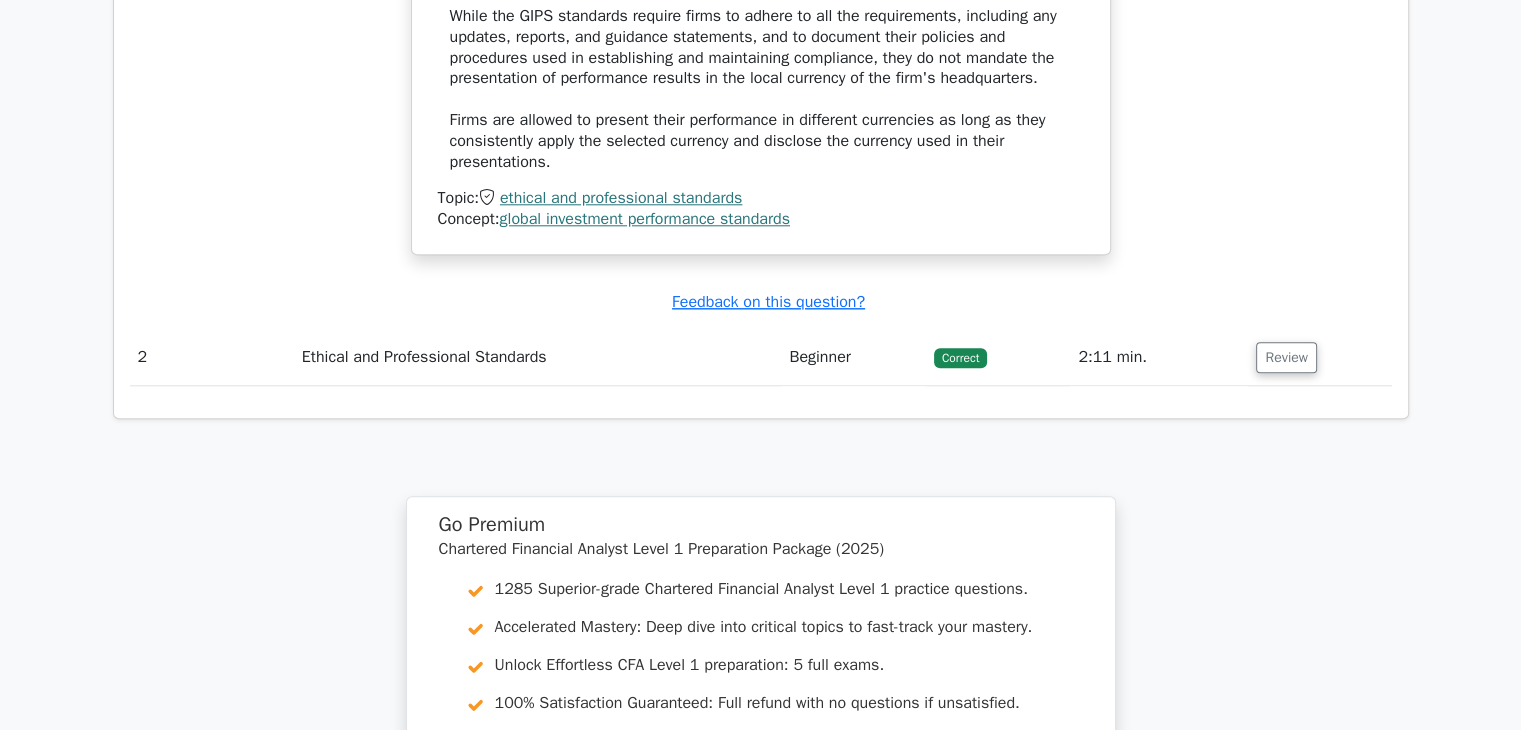 scroll, scrollTop: 2076, scrollLeft: 0, axis: vertical 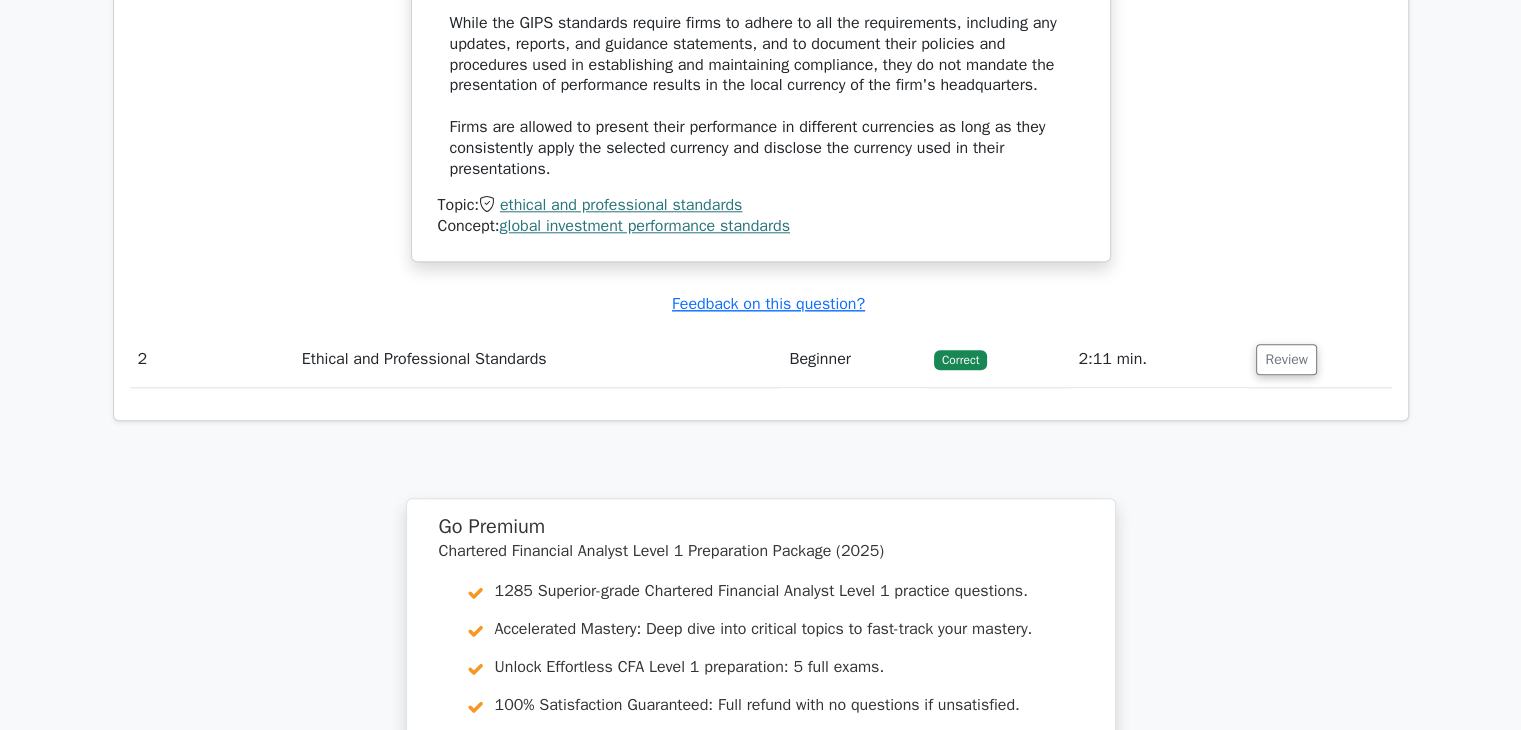 click on "Correct" at bounding box center (960, 360) 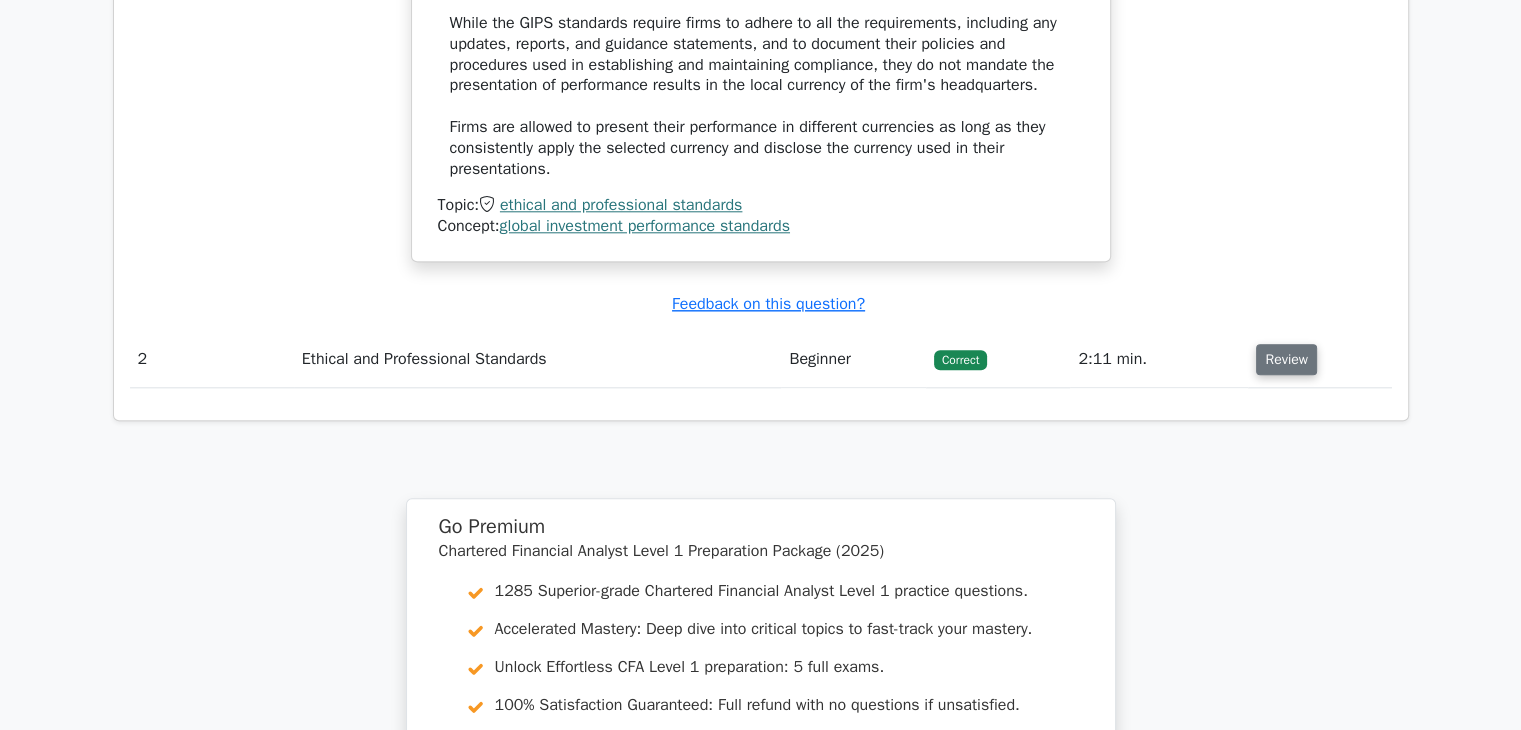 click on "Review" at bounding box center (1286, 359) 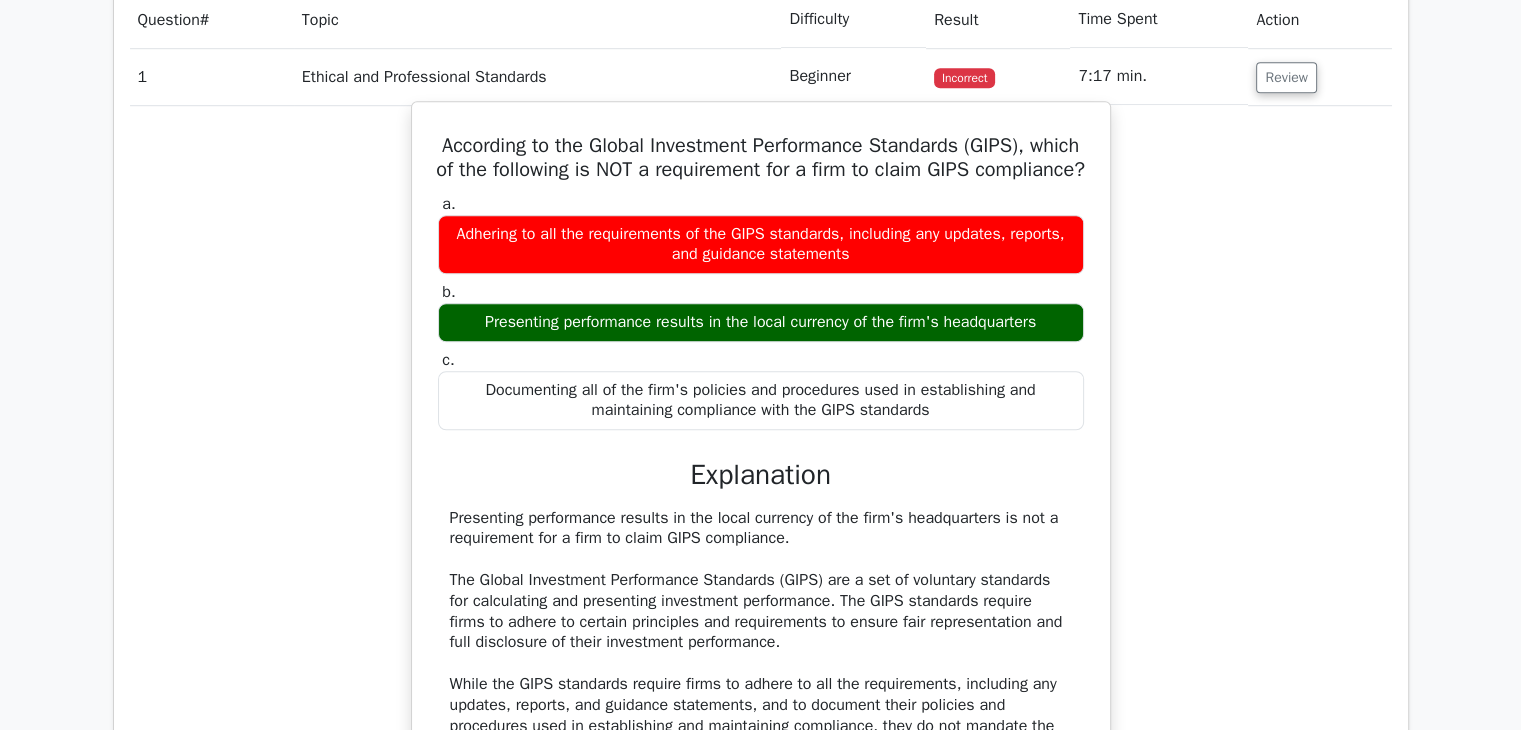 scroll, scrollTop: 1358, scrollLeft: 0, axis: vertical 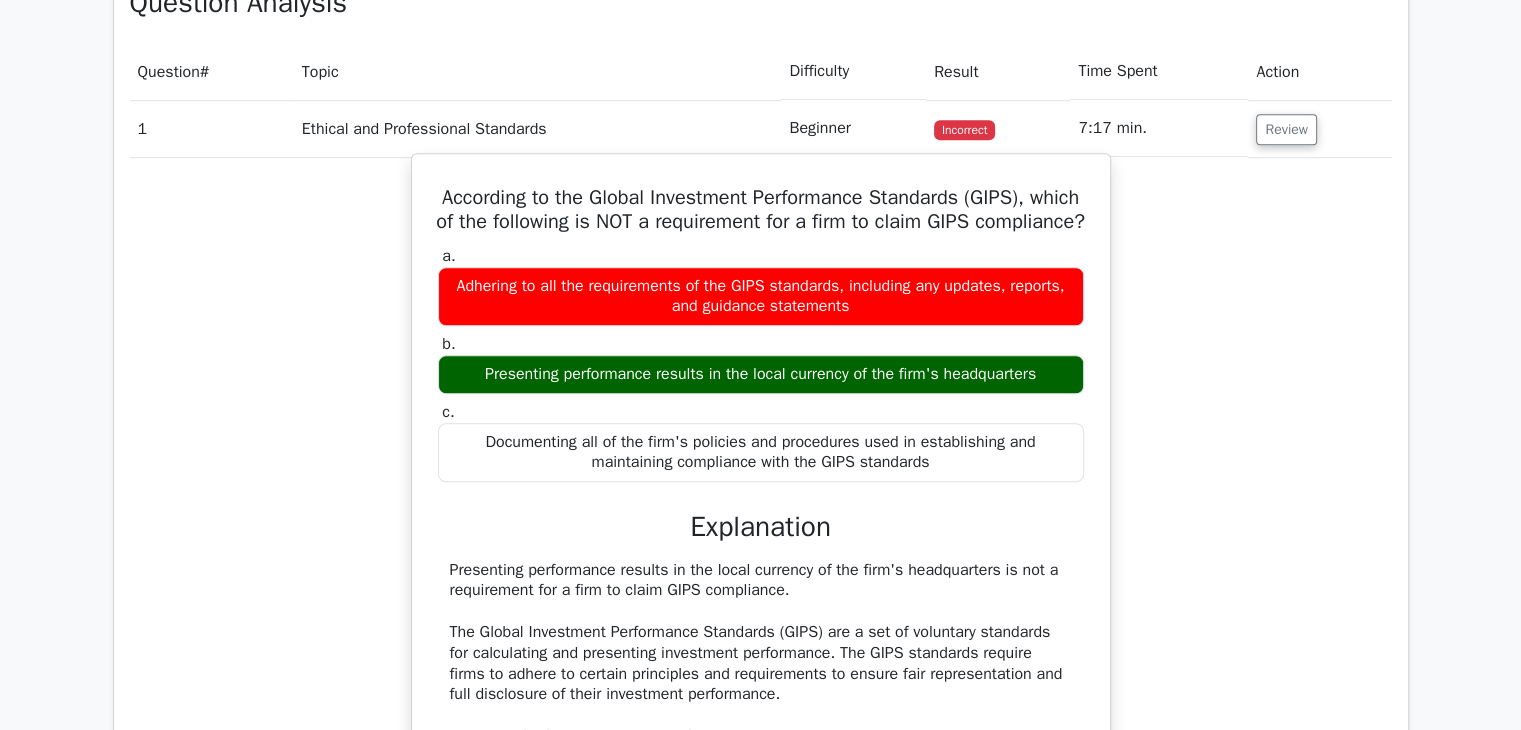 click on "Adhering to all the requirements of the GIPS standards, including any updates, reports, and guidance statements" at bounding box center [761, 297] 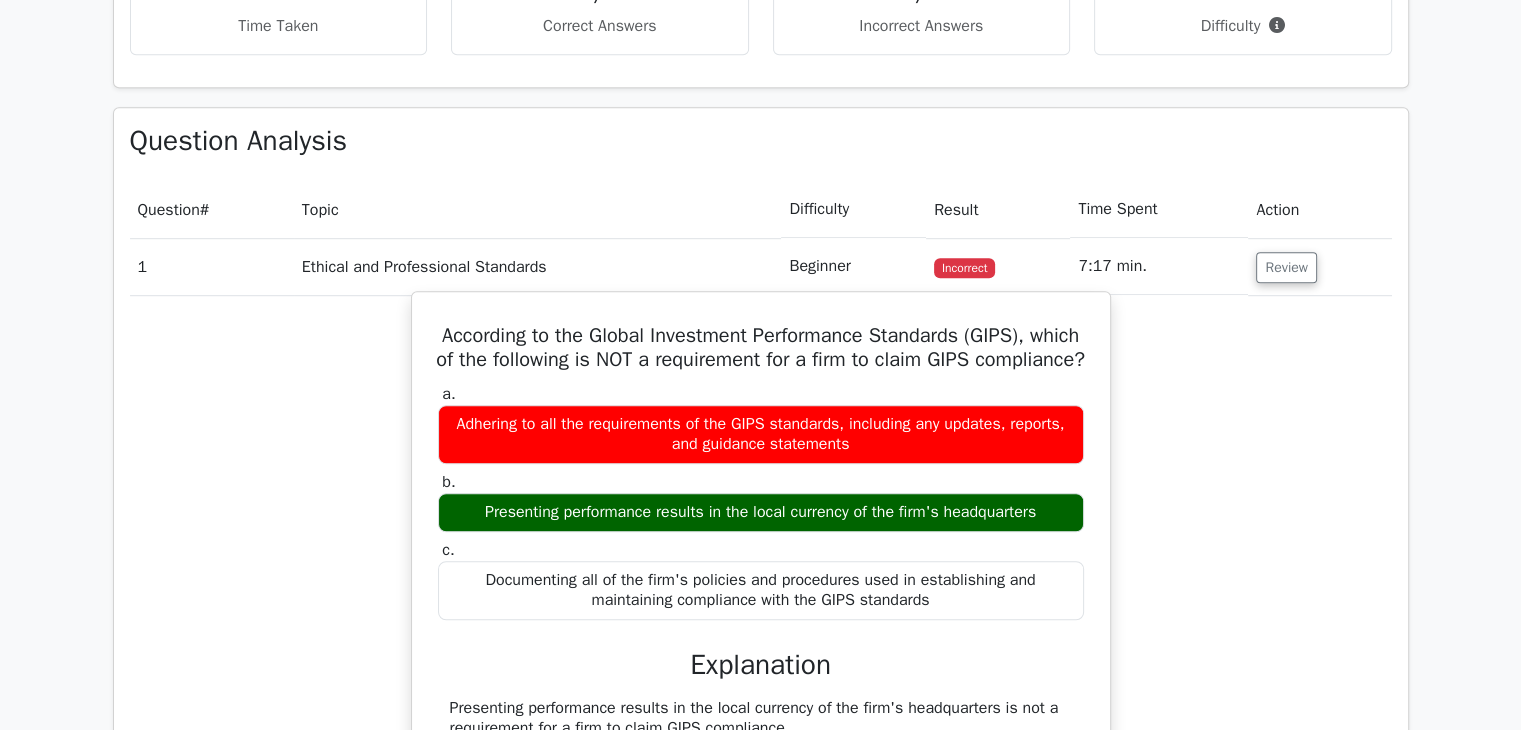scroll, scrollTop: 1219, scrollLeft: 0, axis: vertical 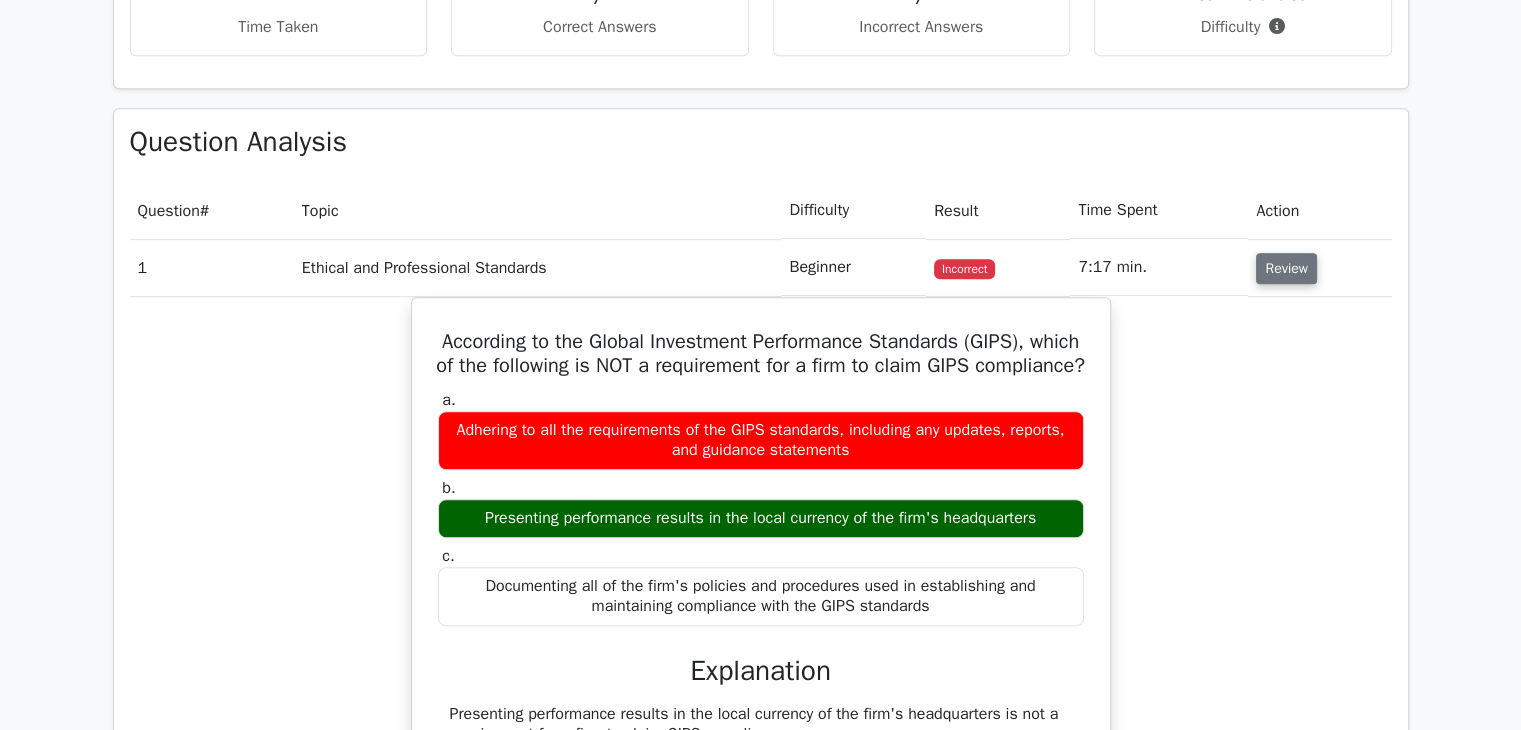 click on "Review" at bounding box center (1286, 268) 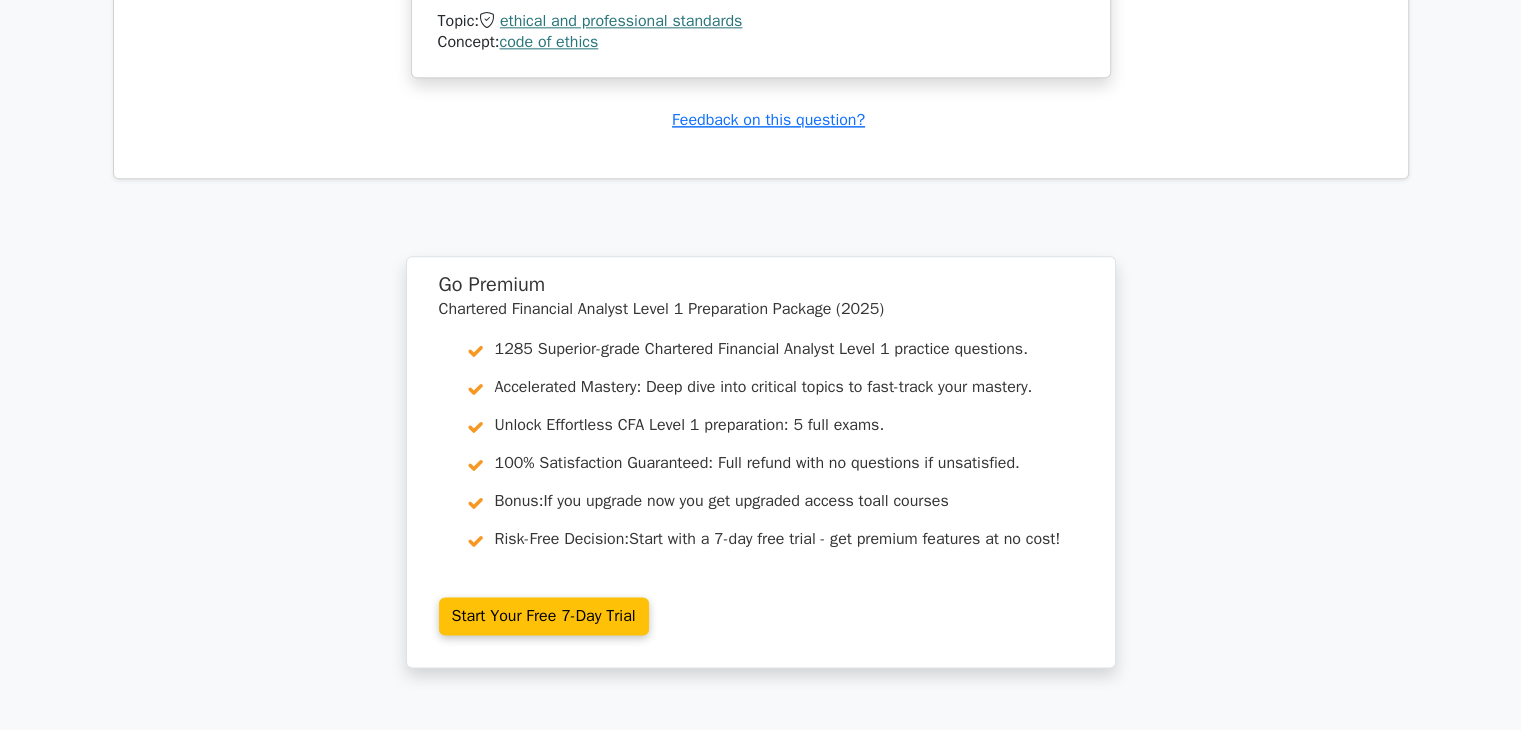 scroll, scrollTop: 2888, scrollLeft: 0, axis: vertical 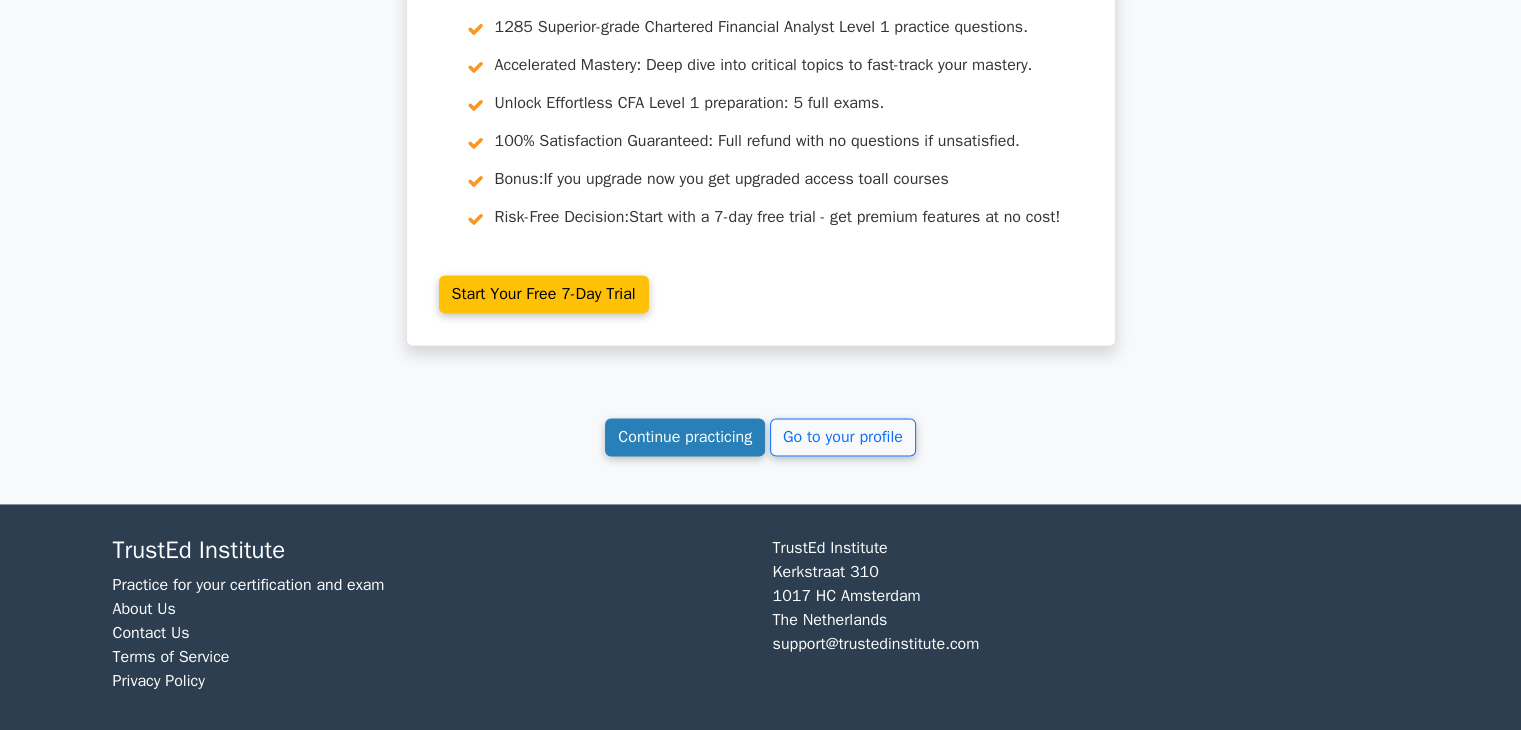 click on "Continue practicing" at bounding box center (685, 437) 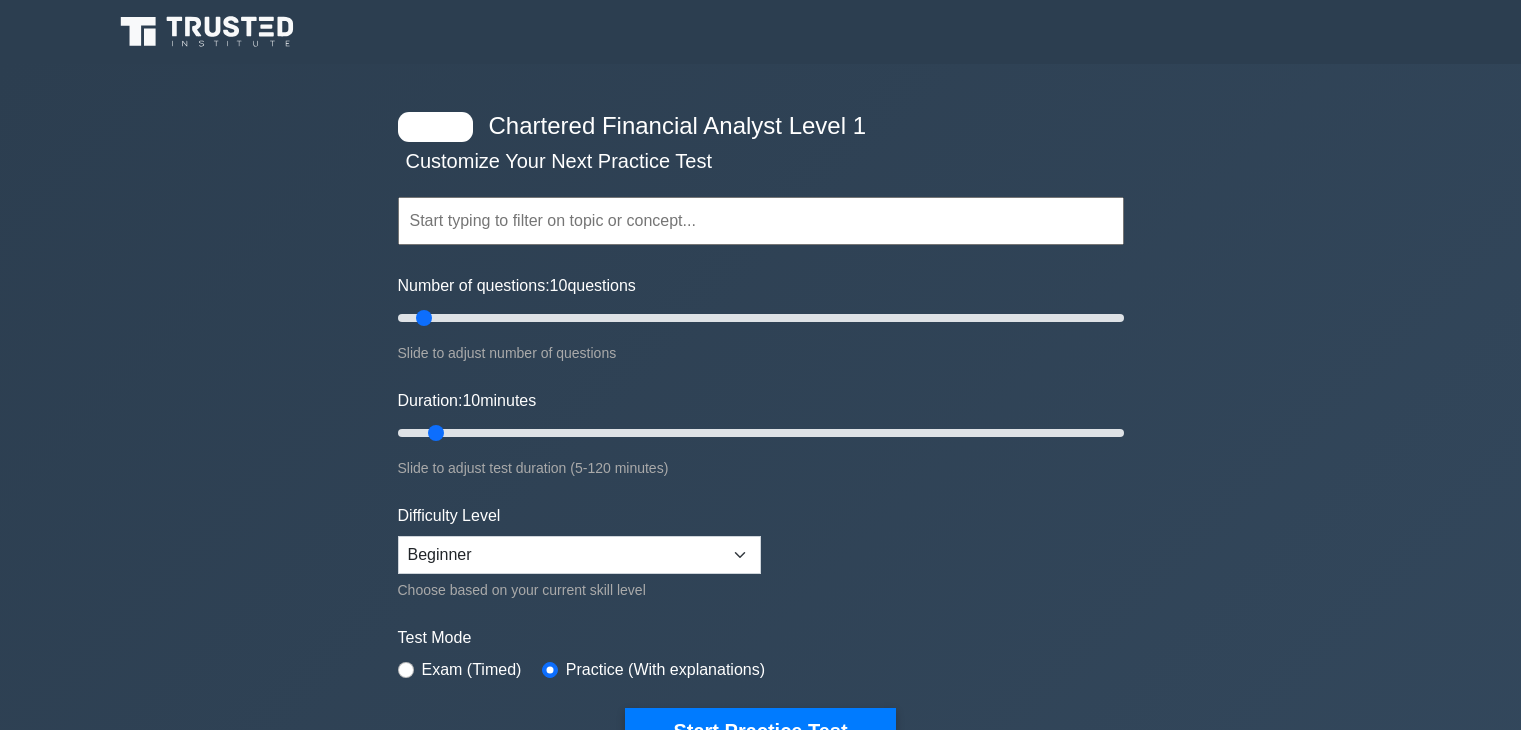 scroll, scrollTop: 0, scrollLeft: 0, axis: both 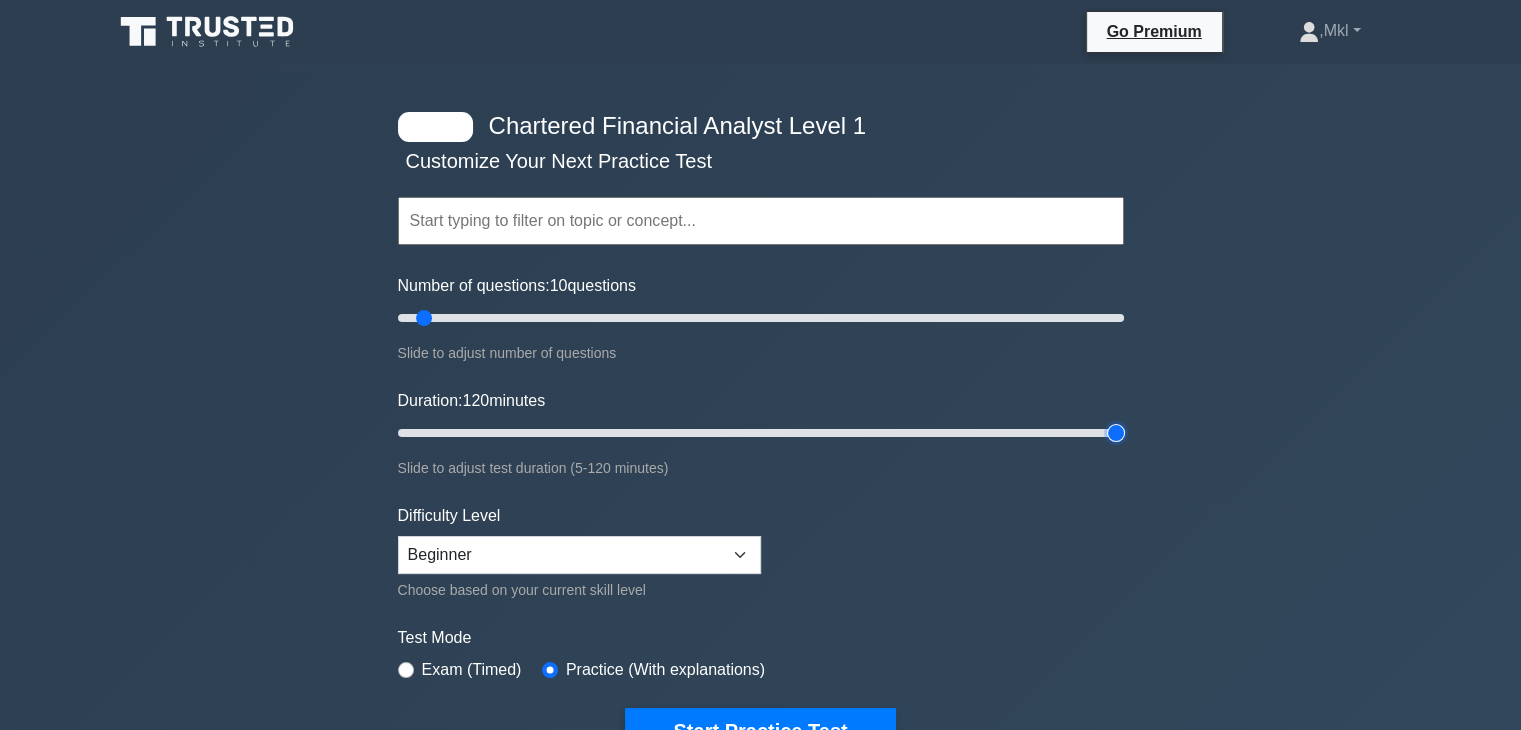 drag, startPoint x: 434, startPoint y: 430, endPoint x: 1227, endPoint y: 405, distance: 793.394 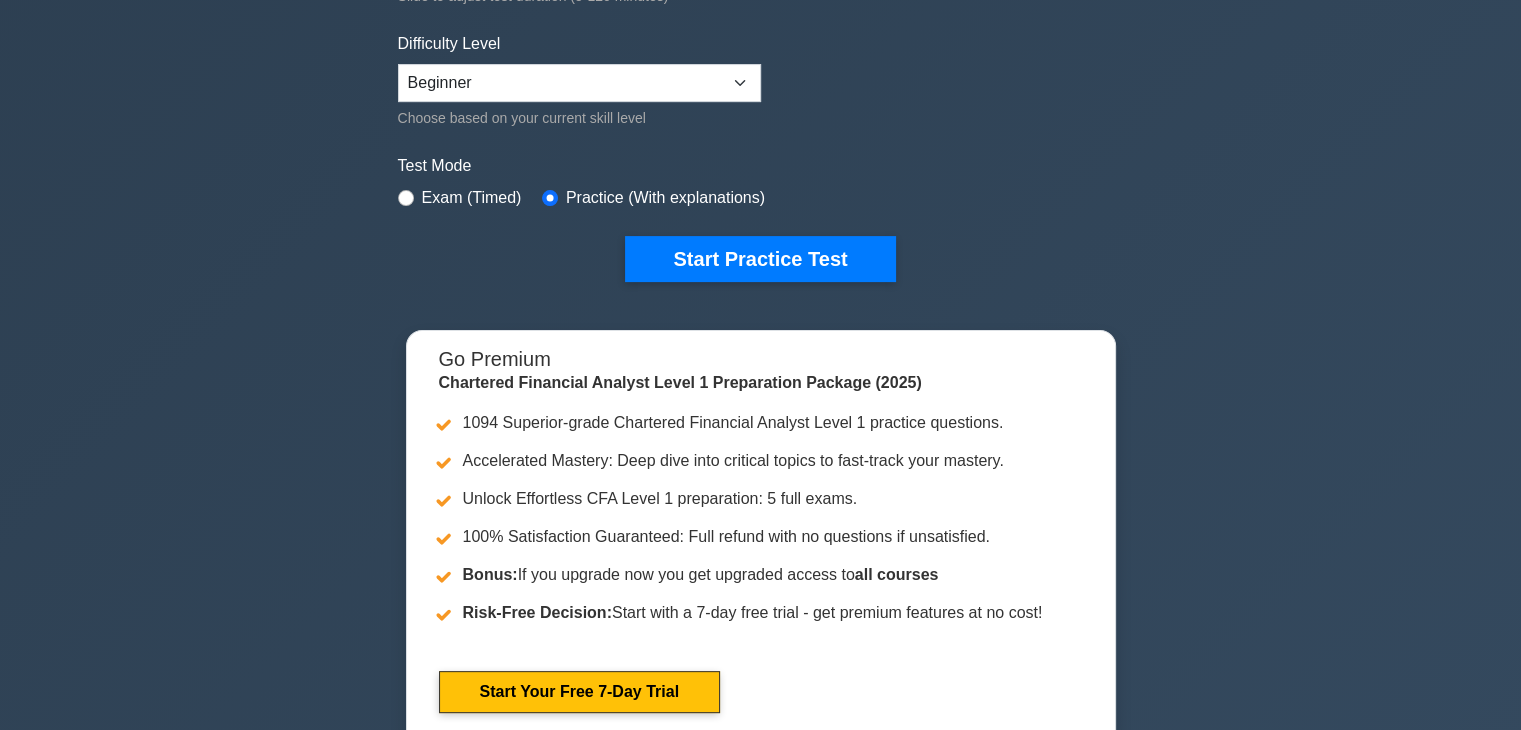 scroll, scrollTop: 476, scrollLeft: 0, axis: vertical 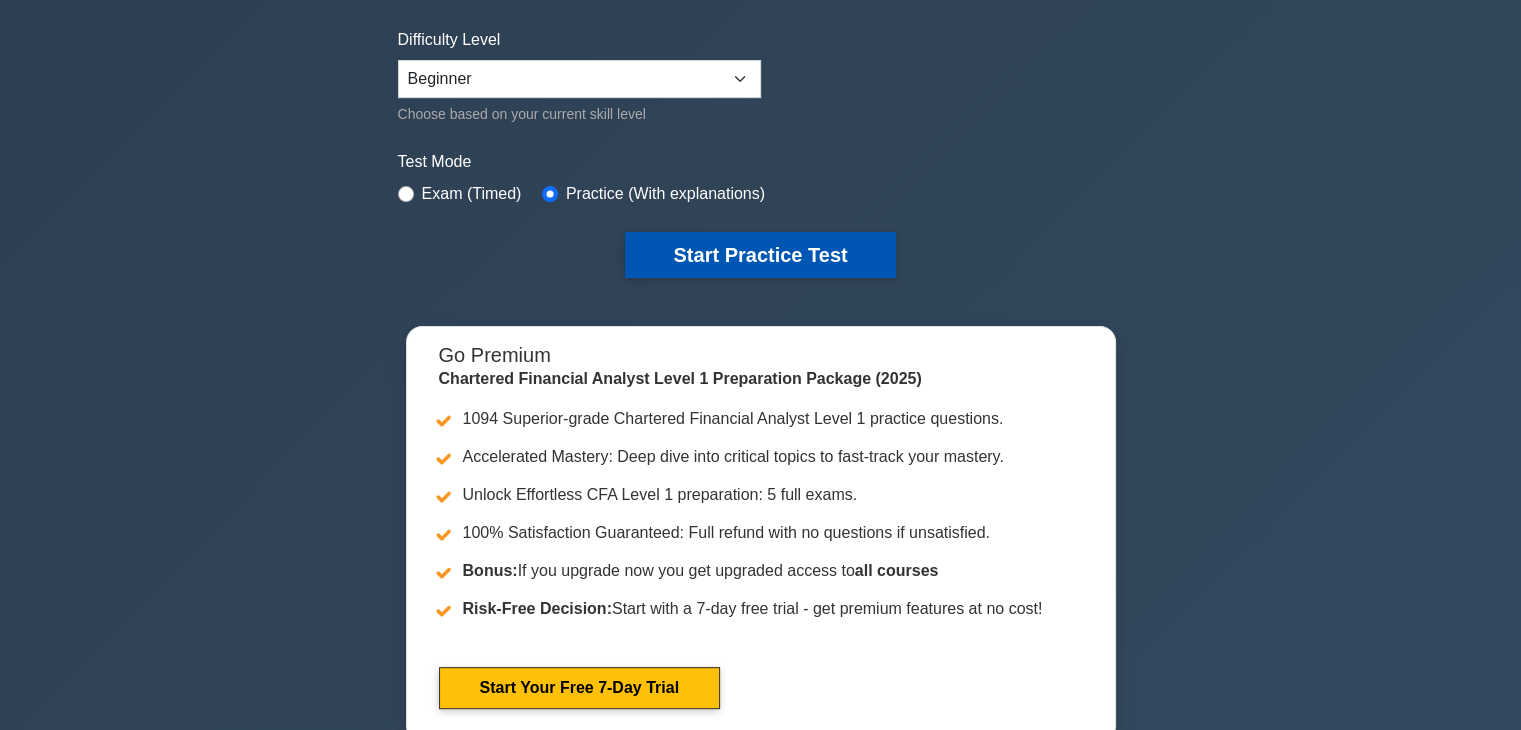 click on "Start Practice Test" at bounding box center [760, 255] 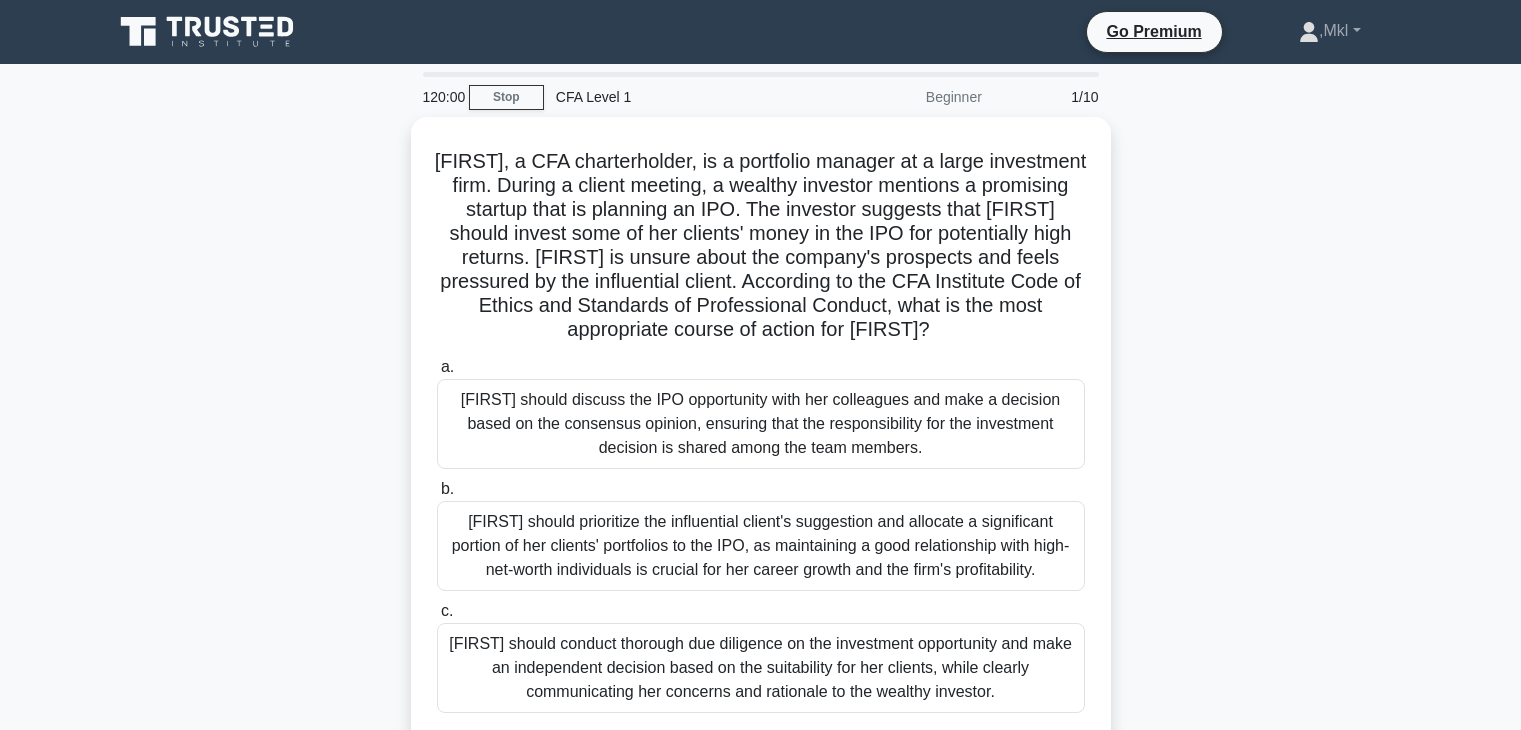 scroll, scrollTop: 0, scrollLeft: 0, axis: both 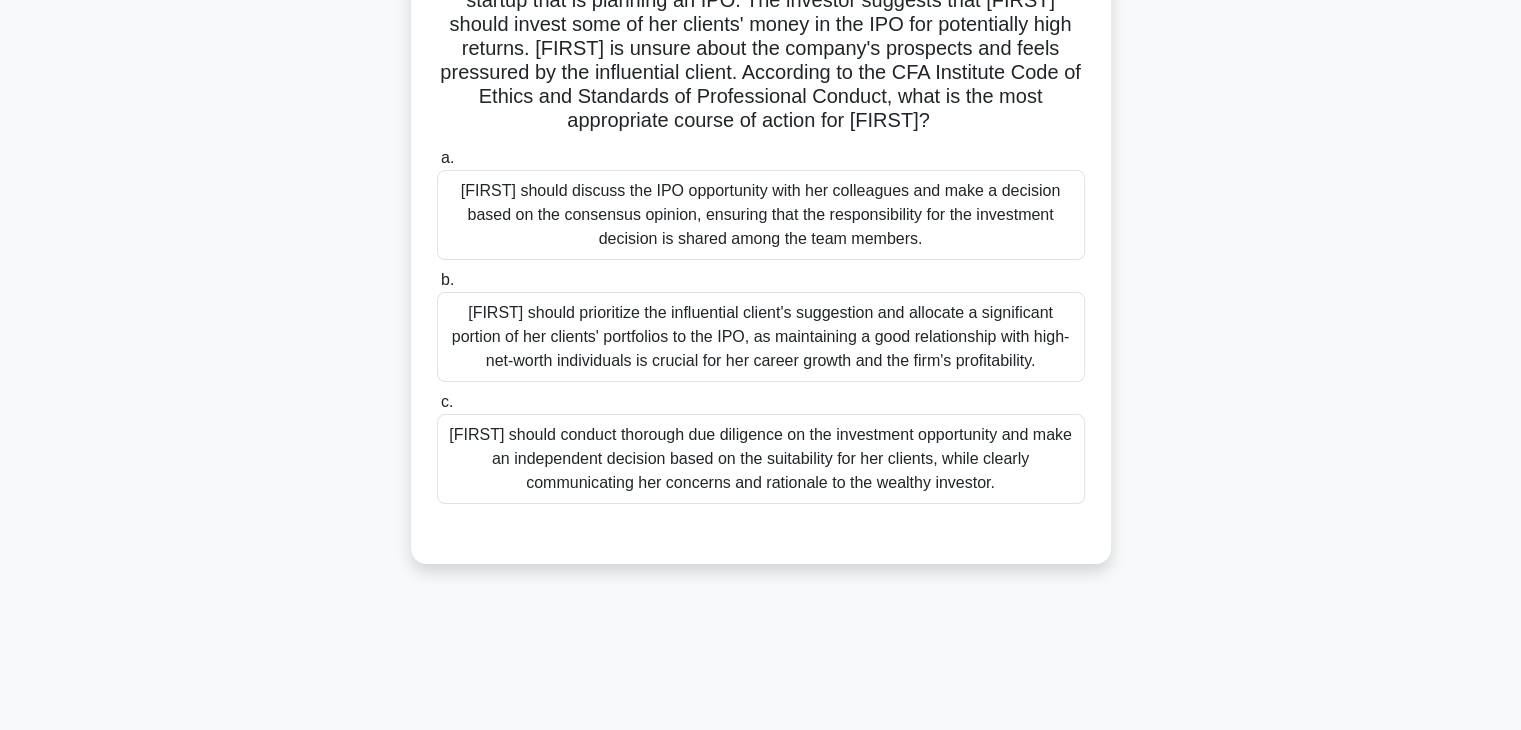 click on "[FIRST] should conduct thorough due diligence on the investment opportunity and make an independent decision based on the suitability for her clients, while clearly communicating her concerns and rationale to the wealthy investor." at bounding box center [761, 459] 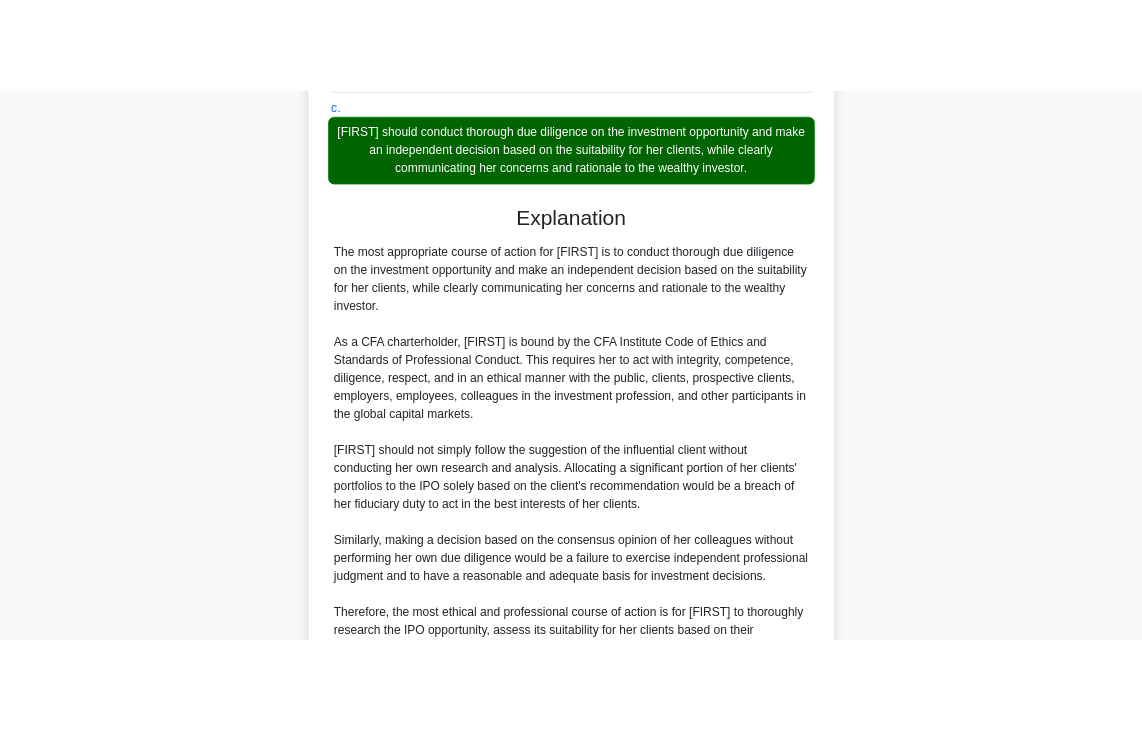 scroll, scrollTop: 594, scrollLeft: 0, axis: vertical 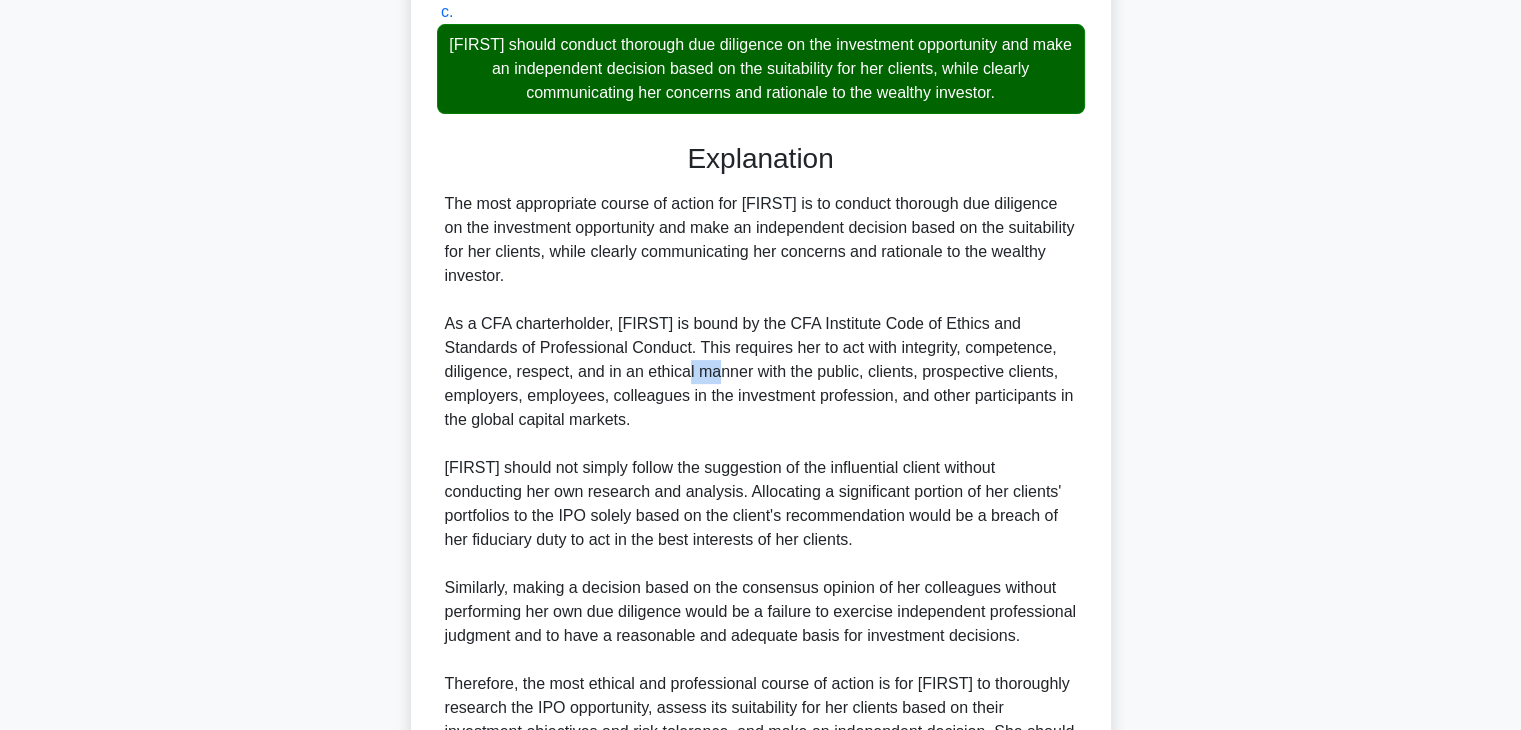 drag, startPoint x: 622, startPoint y: 369, endPoint x: 667, endPoint y: 377, distance: 45.705578 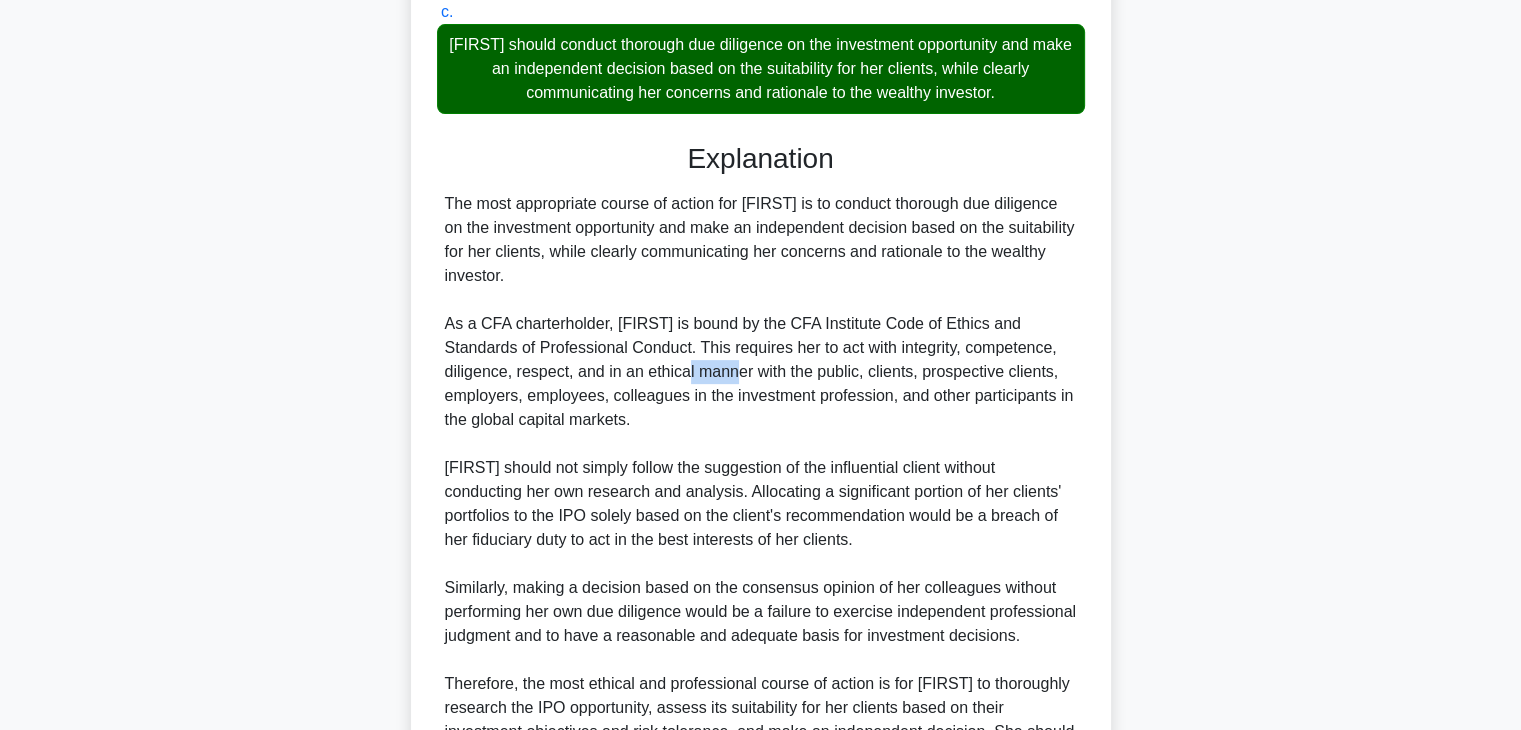 drag, startPoint x: 680, startPoint y: 377, endPoint x: 626, endPoint y: 376, distance: 54.00926 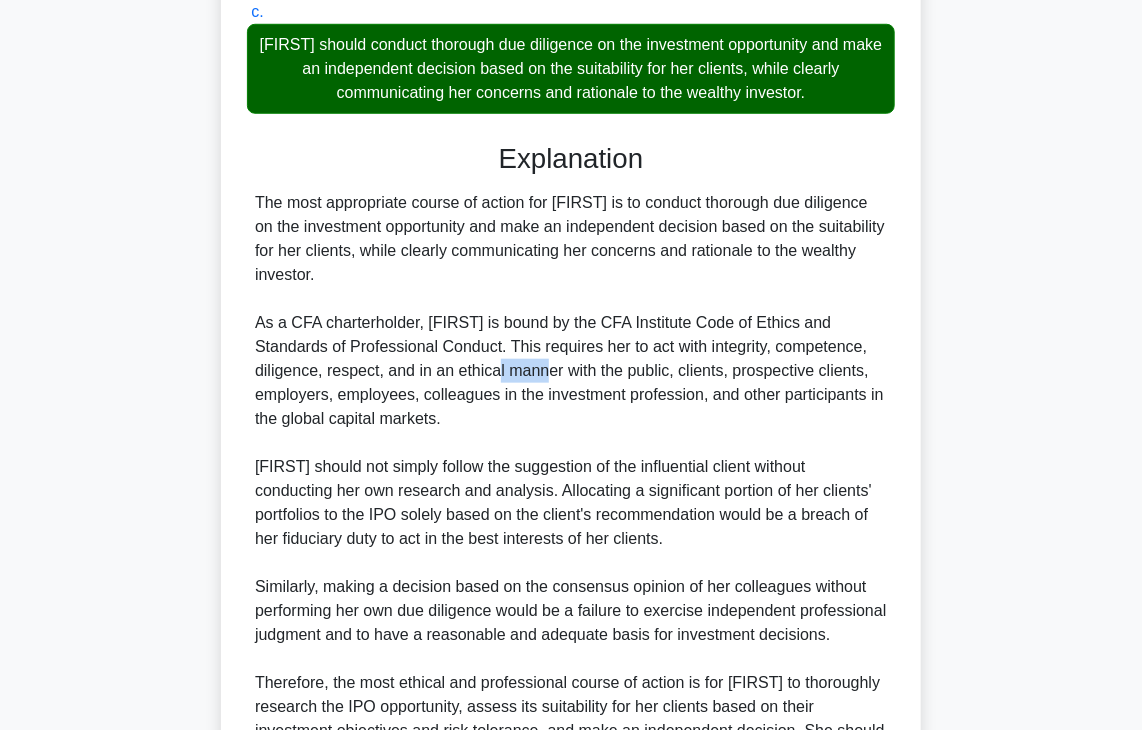 click on "The most appropriate course of action for [FIRST] is to conduct thorough due diligence on the investment opportunity and make an independent decision based on the suitability for her clients, while clearly communicating her concerns and rationale to the wealthy investor. As a CFA charterholder, [FIRST] is bound by the CFA Institute Code of Ethics and Standards of Professional Conduct. This requires her to act with integrity, competence, diligence, respect, and in an ethical manner with the public, clients, prospective clients, employers, employees, colleagues in the investment profession, and other participants in the global capital markets. [FIRST] should not simply follow the suggestion of the influential client without conducting her own research and analysis. Allocating a significant portion of her clients' portfolios to the IPO solely based on the client's recommendation would be a breach of her fiduciary duty to act in the best interests of her clients." at bounding box center [571, 491] 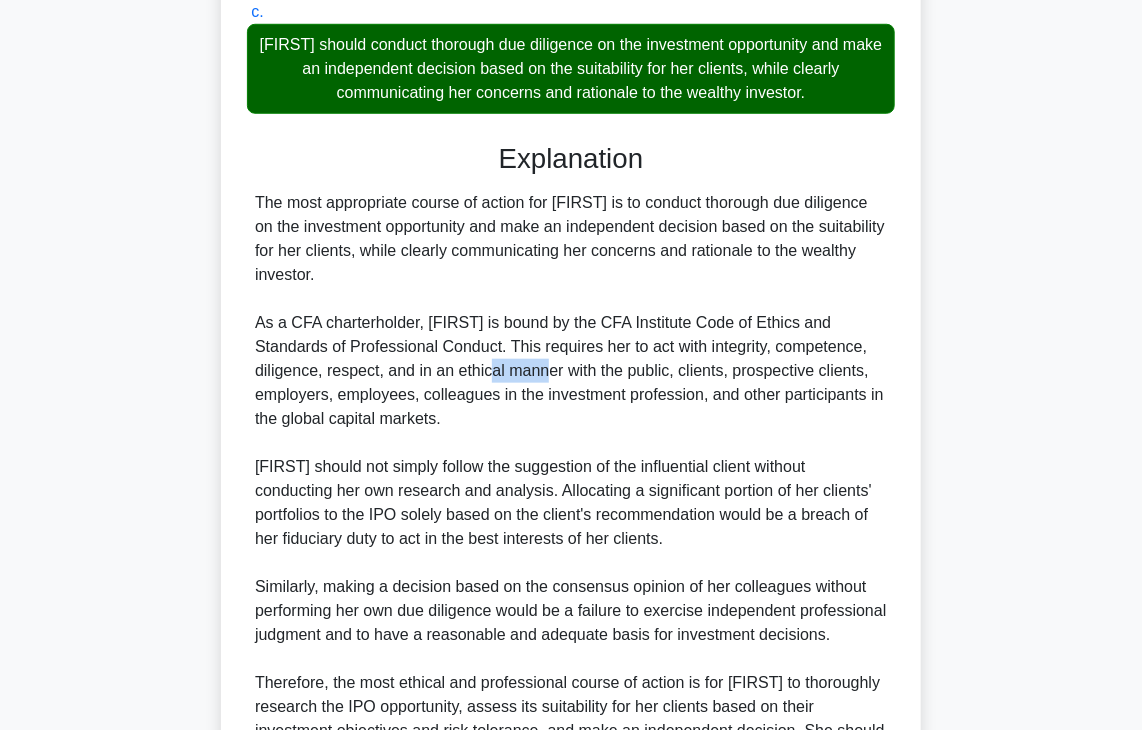 drag, startPoint x: 431, startPoint y: 375, endPoint x: 486, endPoint y: 373, distance: 55.03635 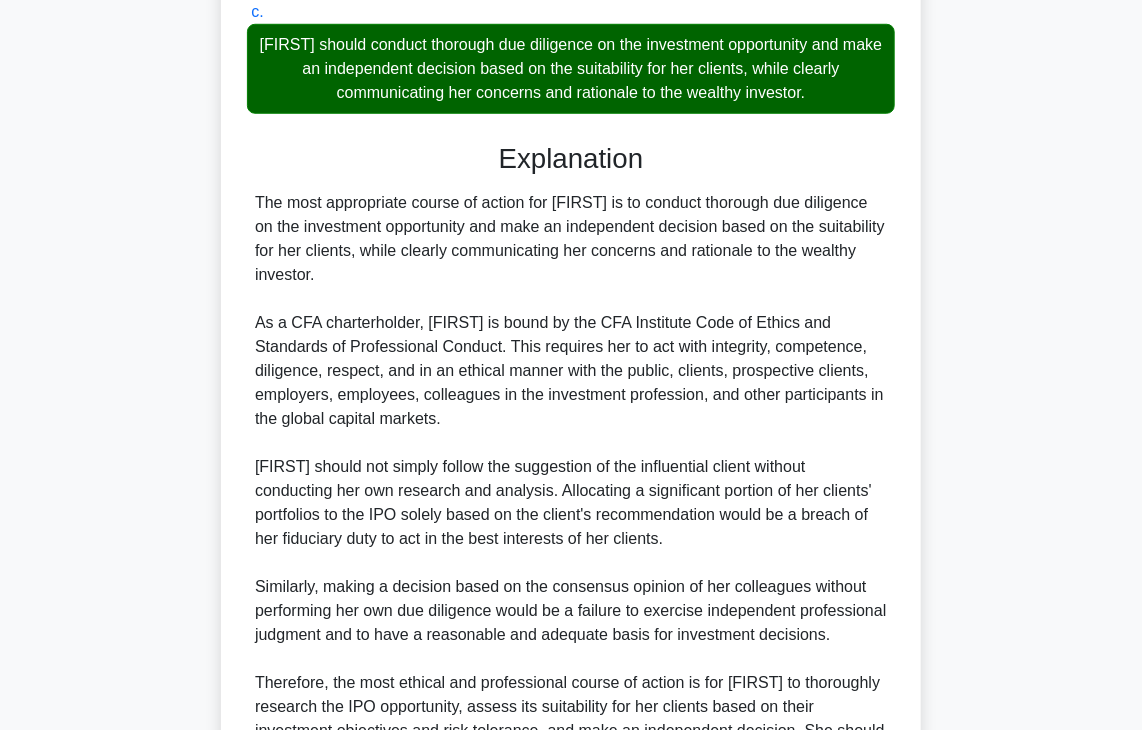 click on "The most appropriate course of action for [FIRST] is to conduct thorough due diligence on the investment opportunity and make an independent decision based on the suitability for her clients, while clearly communicating her concerns and rationale to the wealthy investor. As a CFA charterholder, [FIRST] is bound by the CFA Institute Code of Ethics and Standards of Professional Conduct. This requires her to act with integrity, competence, diligence, respect, and in an ethical manner with the public, clients, prospective clients, employers, employees, colleagues in the investment profession, and other participants in the global capital markets. [FIRST] should not simply follow the suggestion of the influential client without conducting her own research and analysis. Allocating a significant portion of her clients' portfolios to the IPO solely based on the client's recommendation would be a breach of her fiduciary duty to act in the best interests of her clients." at bounding box center (571, 491) 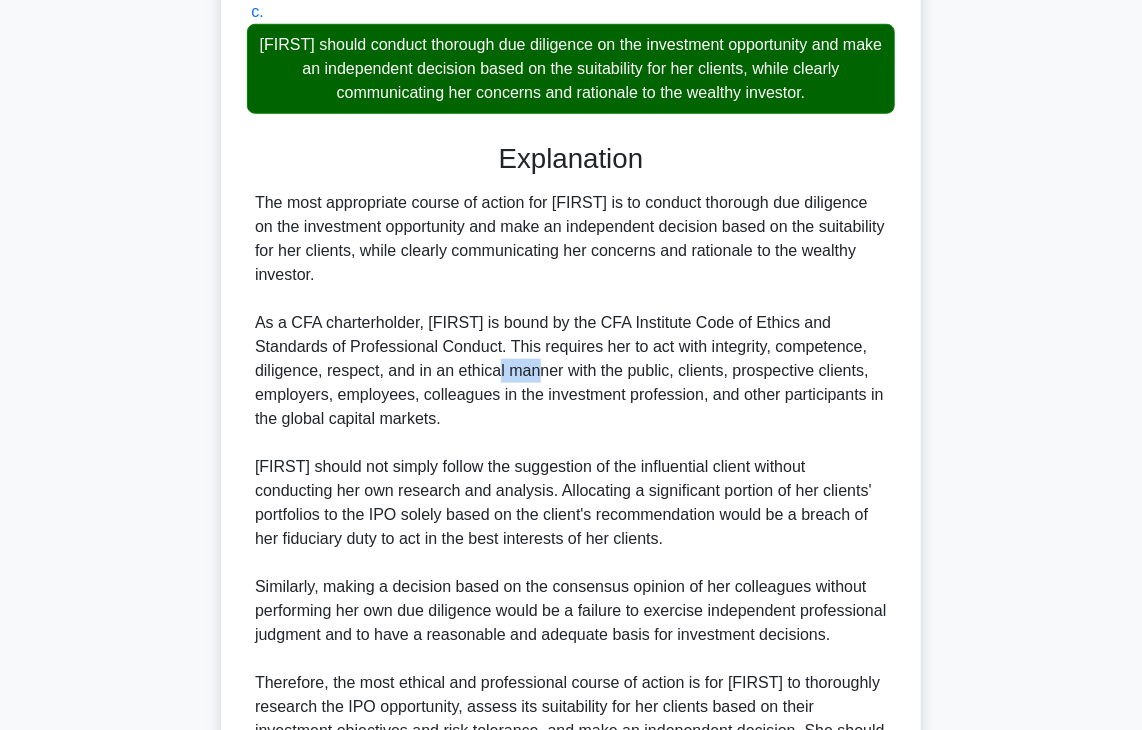 drag, startPoint x: 434, startPoint y: 379, endPoint x: 485, endPoint y: 381, distance: 51.0392 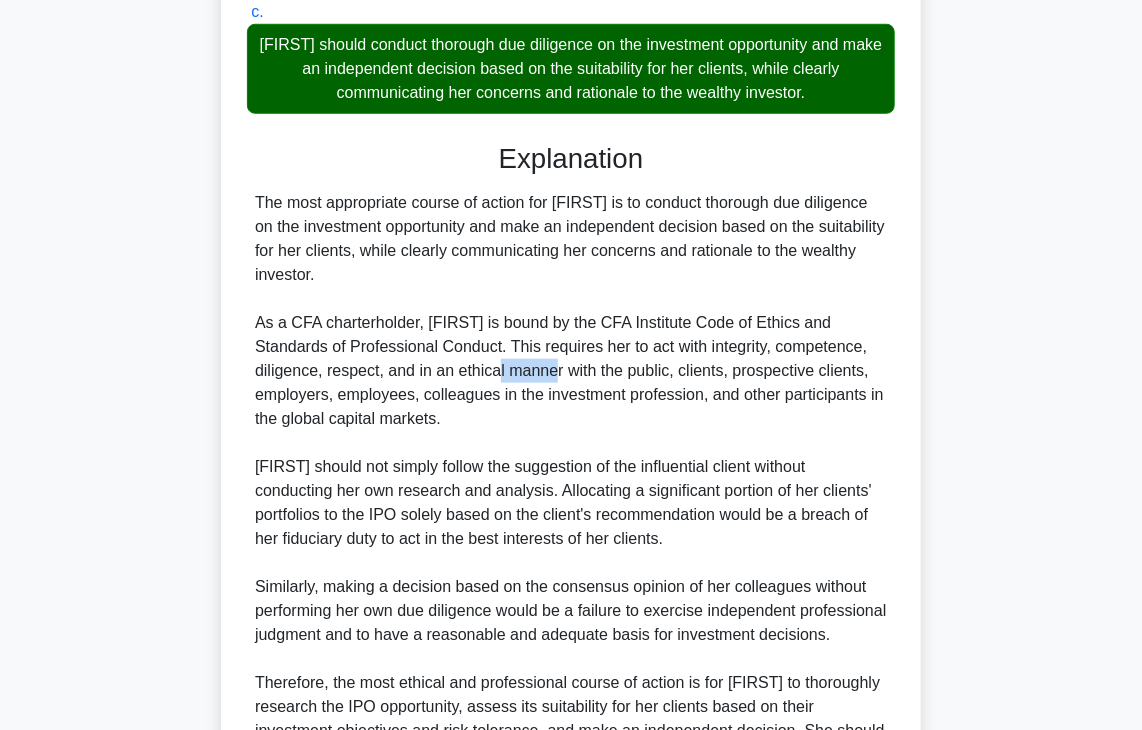 drag, startPoint x: 494, startPoint y: 378, endPoint x: 438, endPoint y: 374, distance: 56.142673 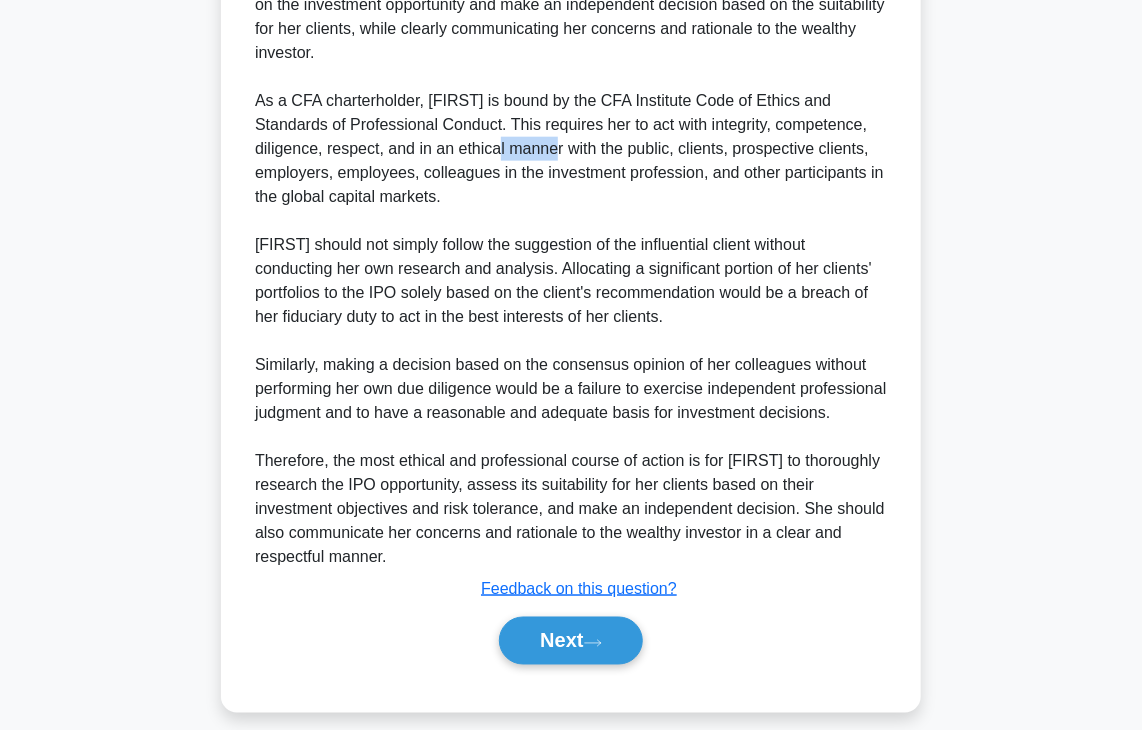 scroll, scrollTop: 848, scrollLeft: 0, axis: vertical 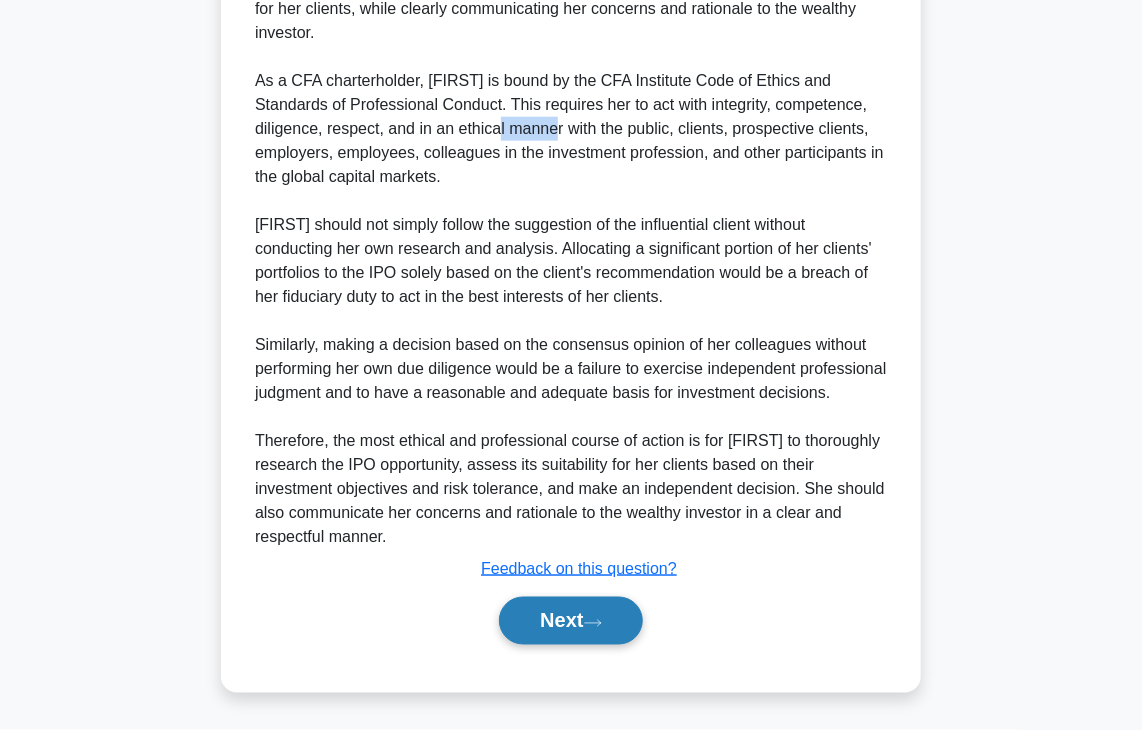 click 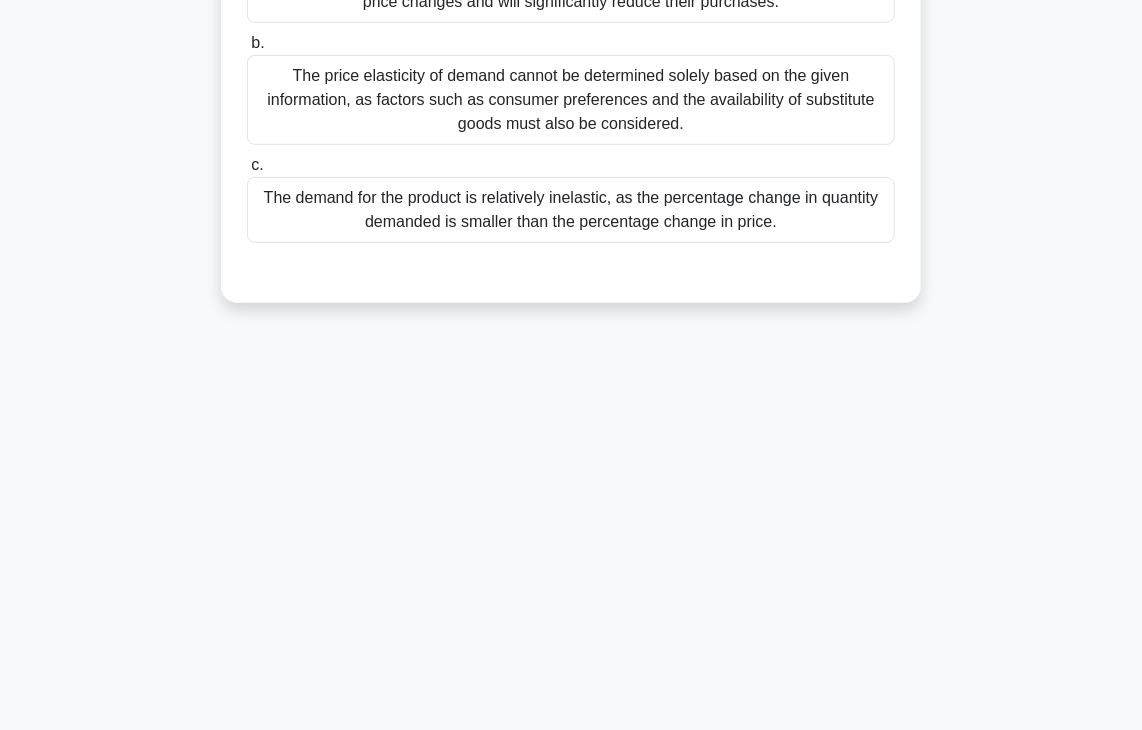 scroll, scrollTop: 0, scrollLeft: 0, axis: both 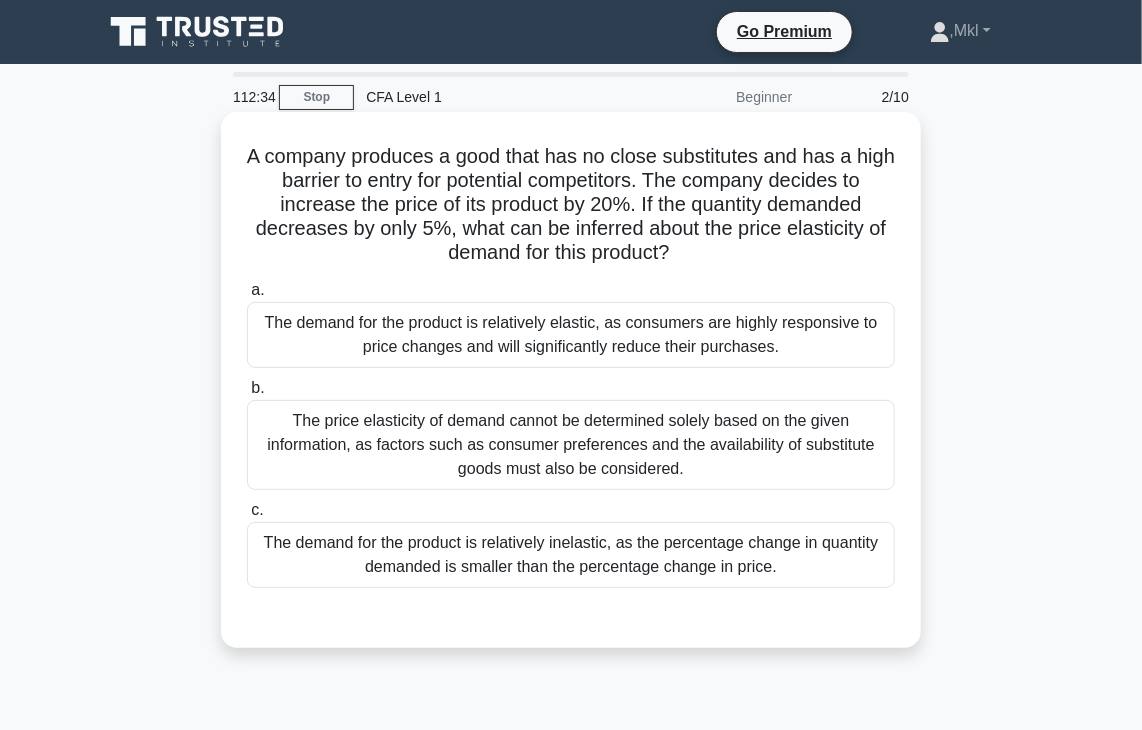 click on "A company produces a good that has no close substitutes and has a high barrier to entry for potential competitors. The company decides to increase the price of its product by 20%. If the quantity demanded decreases by only 5%, what can be inferred about the price elasticity of demand for this product?
.spinner_0XTQ{transform-origin:center;animation:spinner_y6GP .75s linear infinite}@keyframes spinner_y6GP{100%{transform:rotate(360deg)}}" at bounding box center [571, 205] 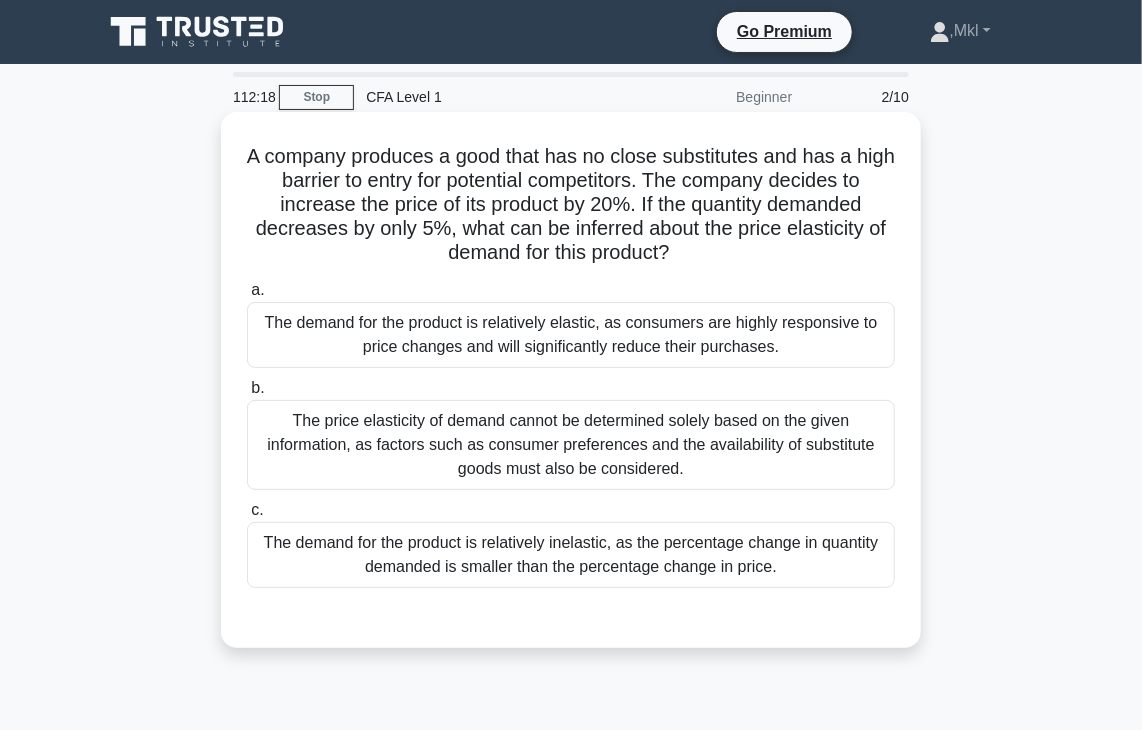 click on "A company produces a good that has no close substitutes and has a high barrier to entry for potential competitors. The company decides to increase the price of its product by 20%. If the quantity demanded decreases by only 5%, what can be inferred about the price elasticity of demand for this product?
.spinner_0XTQ{transform-origin:center;animation:spinner_y6GP .75s linear infinite}@keyframes spinner_y6GP{100%{transform:rotate(360deg)}}" at bounding box center (571, 205) 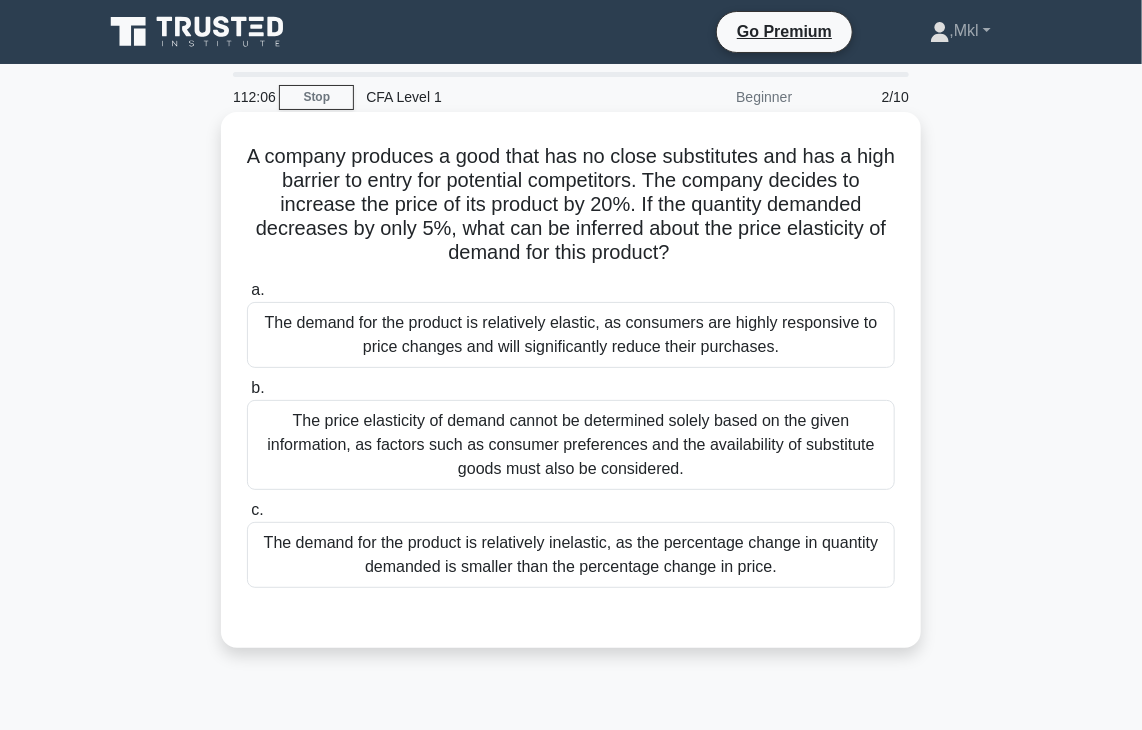 click on "A company produces a good that has no close substitutes and has a high barrier to entry for potential competitors. The company decides to increase the price of its product by 20%. If the quantity demanded decreases by only 5%, what can be inferred about the price elasticity of demand for this product?
.spinner_0XTQ{transform-origin:center;animation:spinner_y6GP .75s linear infinite}@keyframes spinner_y6GP{100%{transform:rotate(360deg)}}" at bounding box center [571, 205] 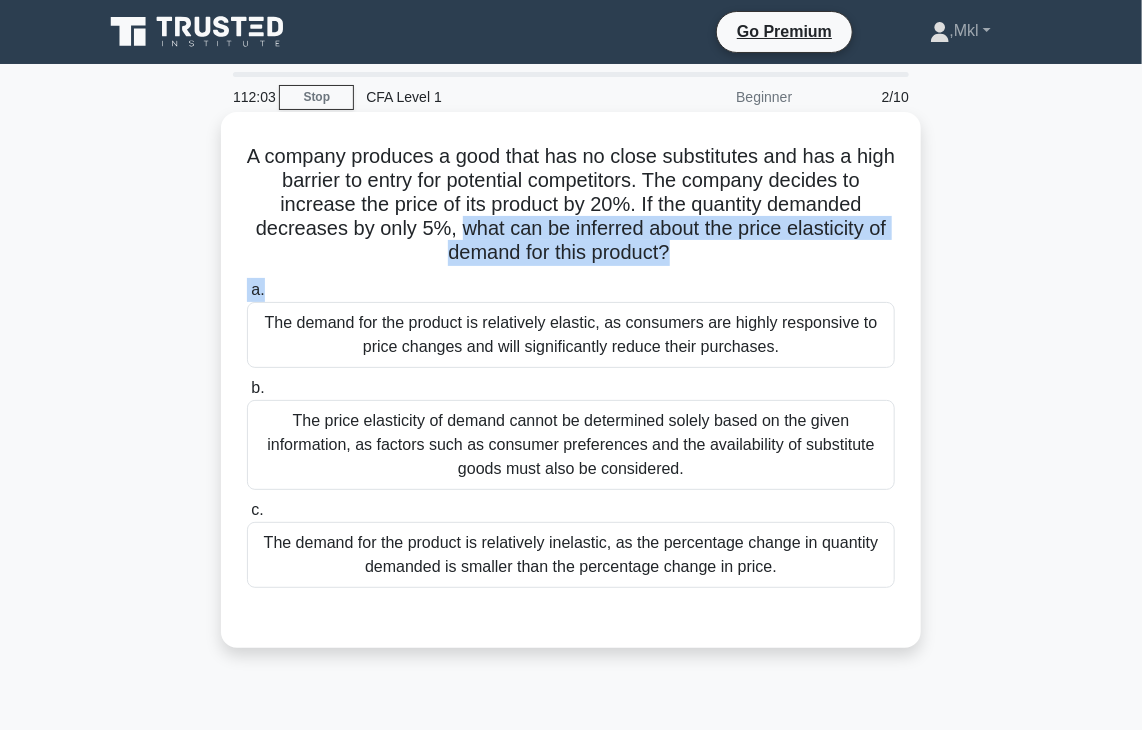 drag, startPoint x: 455, startPoint y: 236, endPoint x: 659, endPoint y: 276, distance: 207.88458 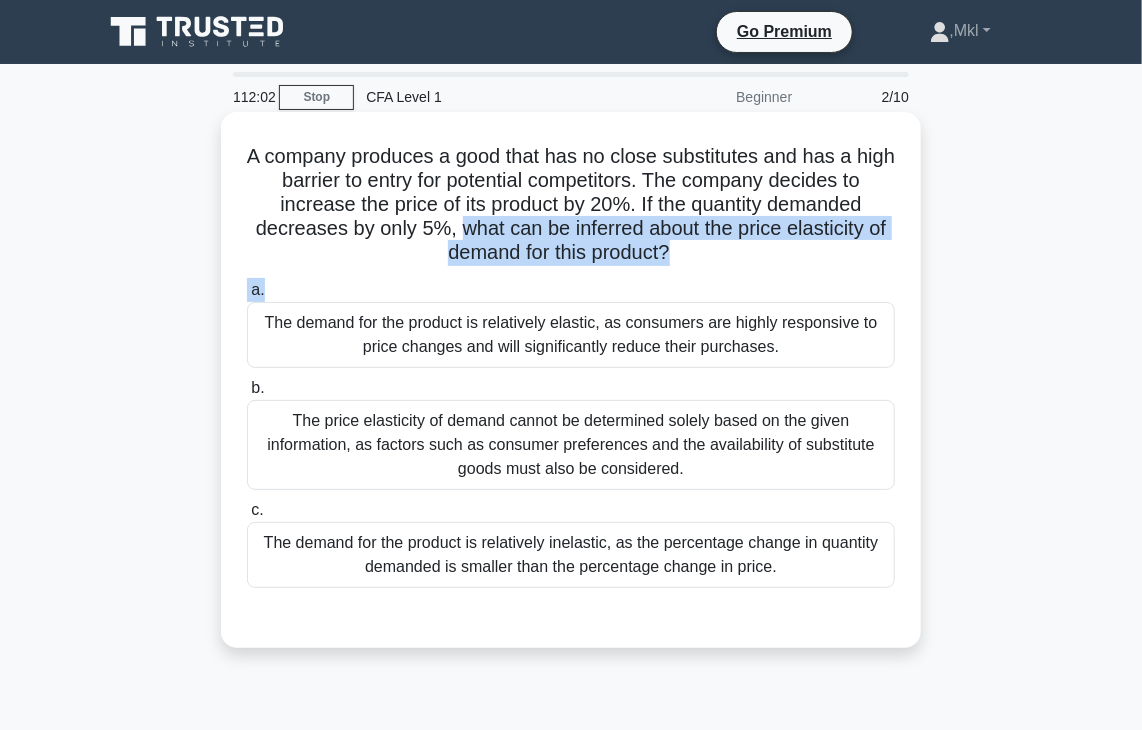 click on "A company produces a good that has no close substitutes and has a high barrier to entry for potential competitors. The company decides to increase the price of its product by 20%. If the quantity demanded decreases by only 5%, what can be inferred about the price elasticity of demand for this product?
.spinner_0XTQ{transform-origin:center;animation:spinner_y6GP .75s linear infinite}@keyframes spinner_y6GP{100%{transform:rotate(360deg)}}
a.
b." at bounding box center (571, 380) 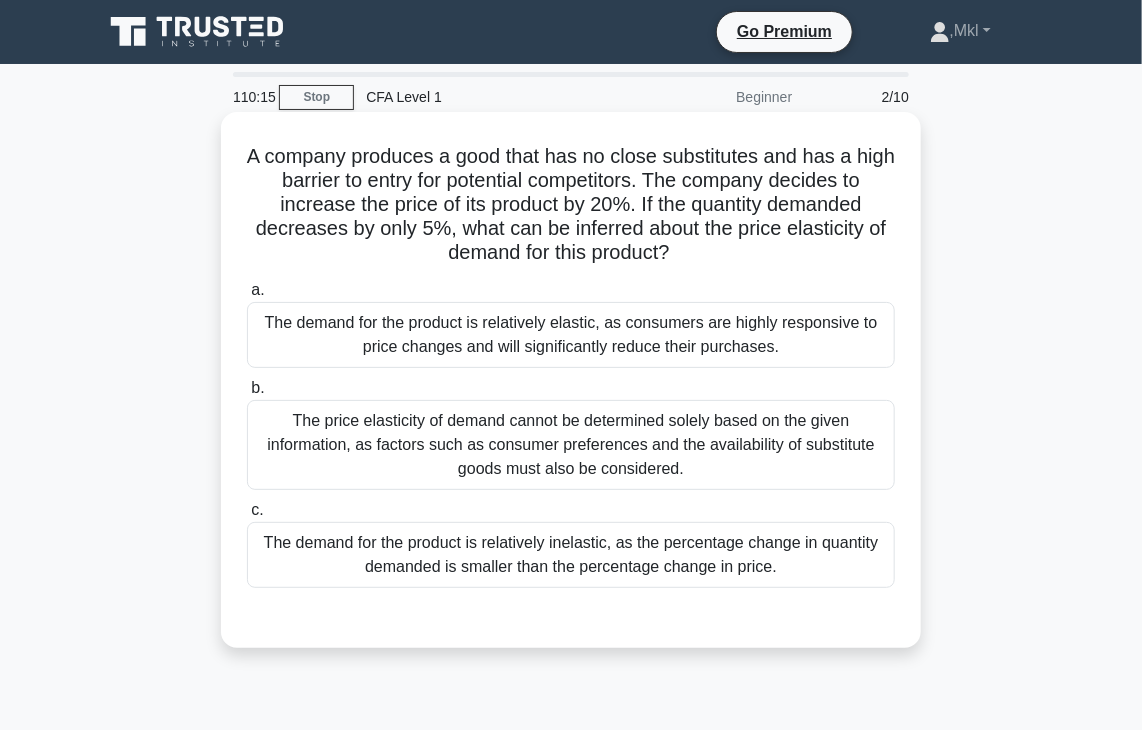 click on "The price elasticity of demand cannot be determined solely based on the given information, as factors such as consumer preferences and the availability of substitute goods must also be considered." at bounding box center [571, 445] 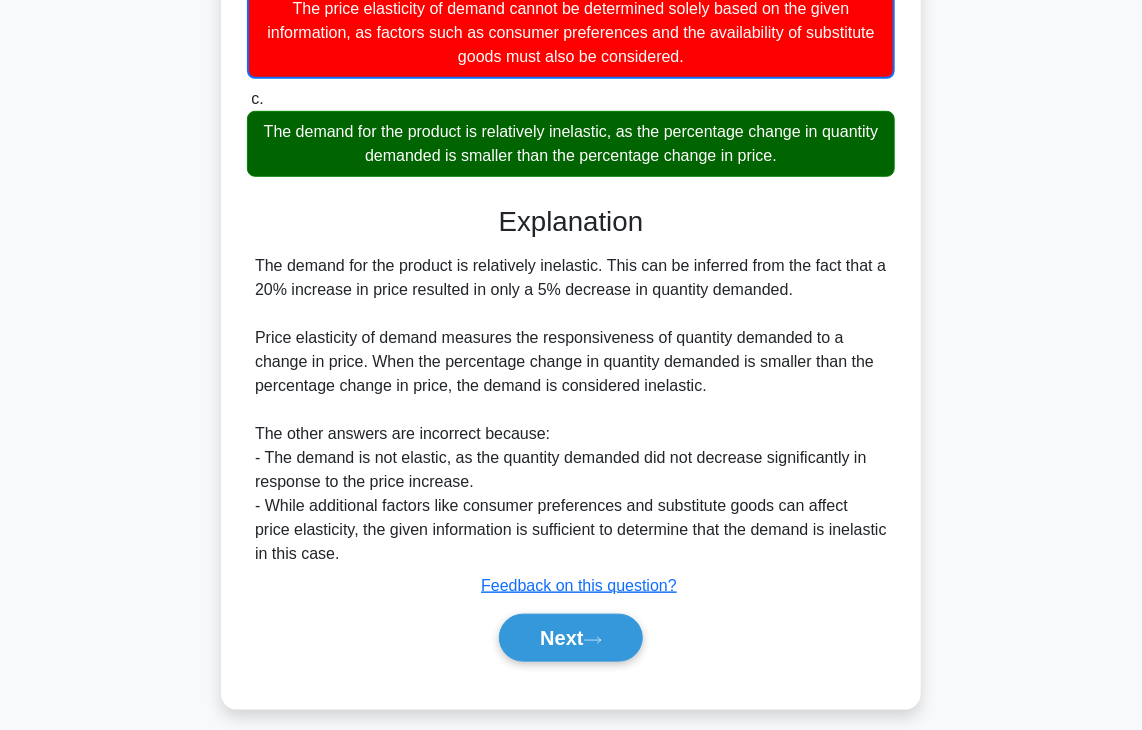scroll, scrollTop: 430, scrollLeft: 0, axis: vertical 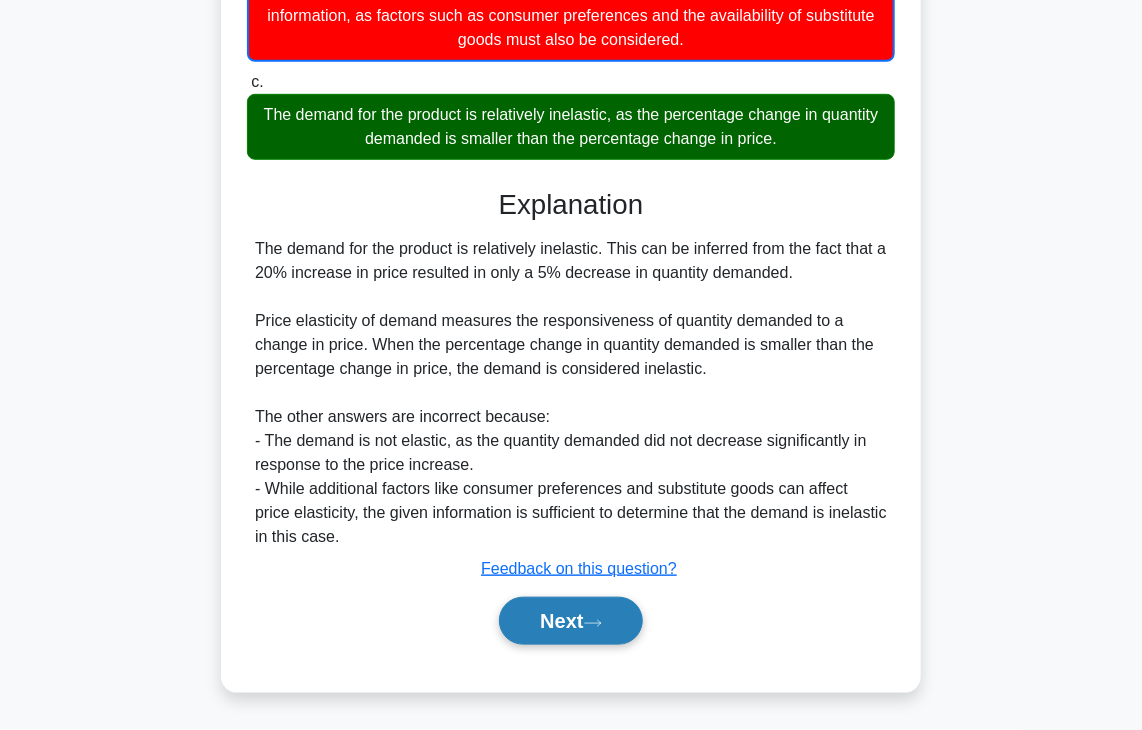 click on "Next" at bounding box center (570, 621) 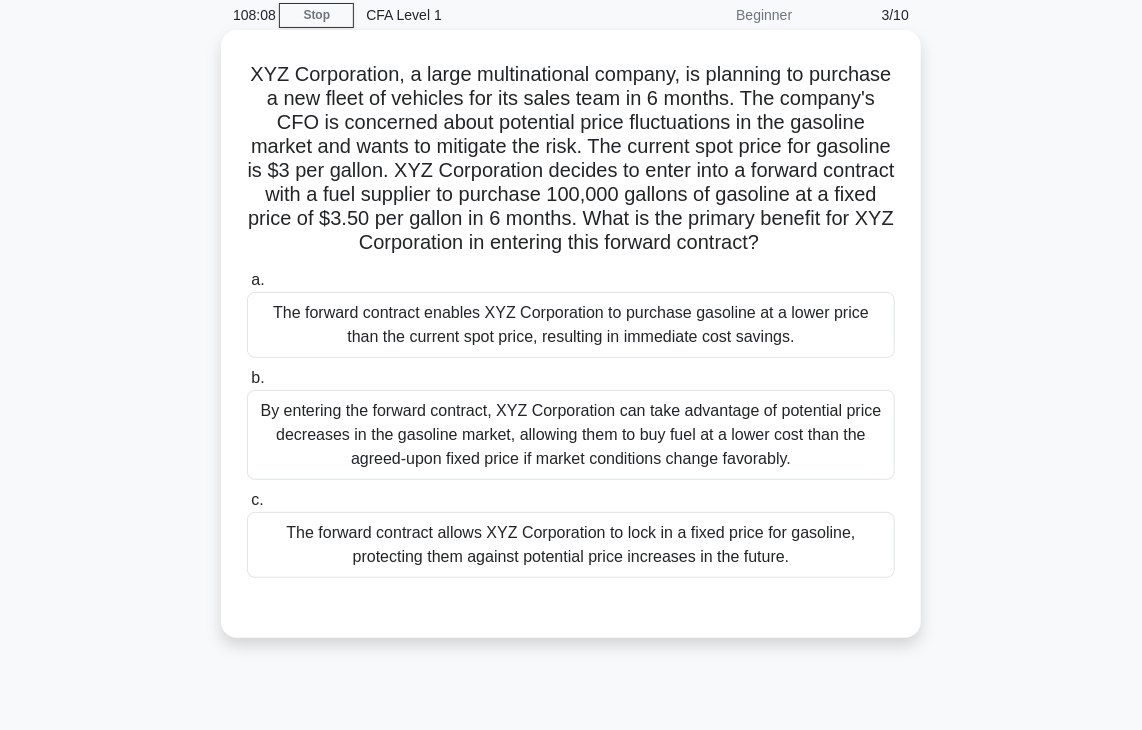 scroll, scrollTop: 114, scrollLeft: 0, axis: vertical 